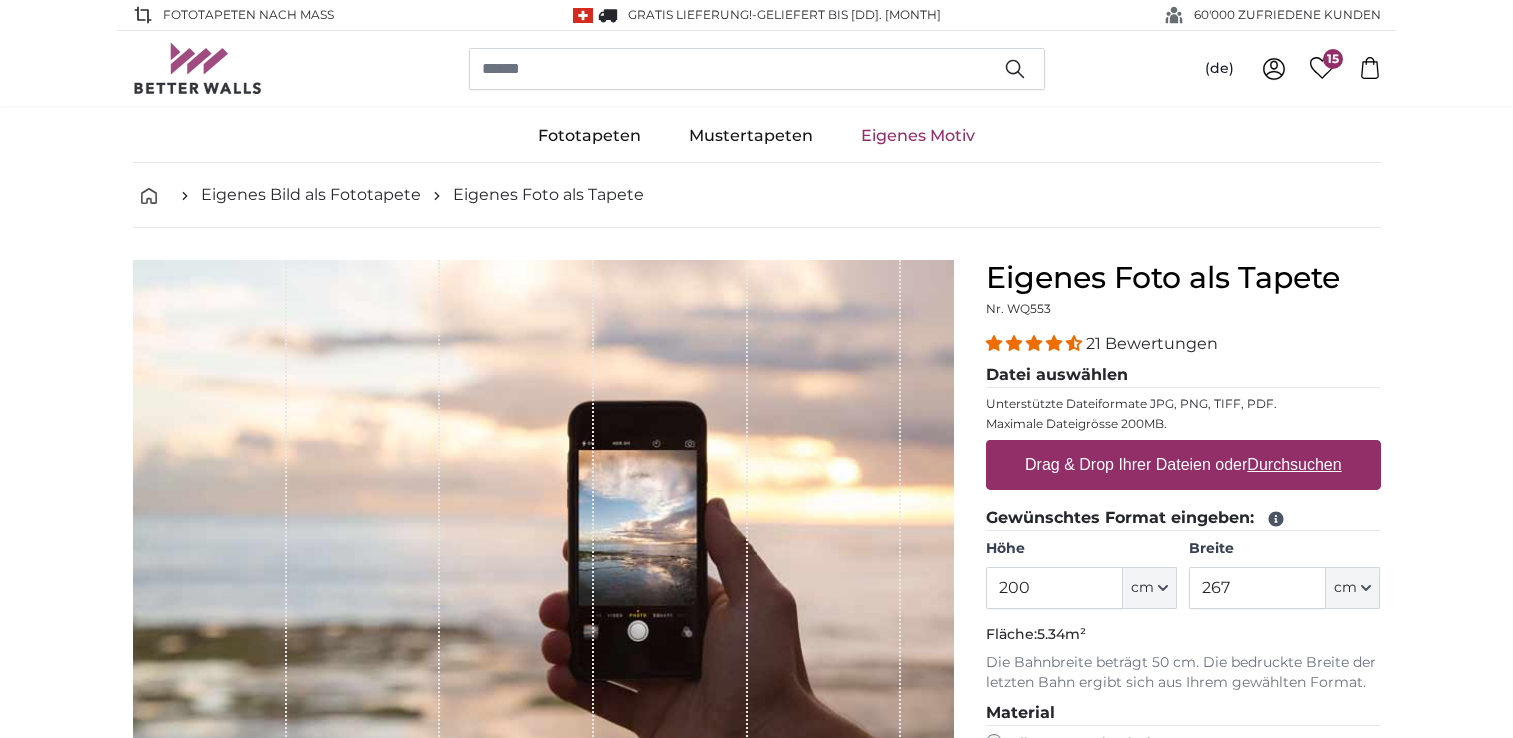 scroll, scrollTop: 400, scrollLeft: 0, axis: vertical 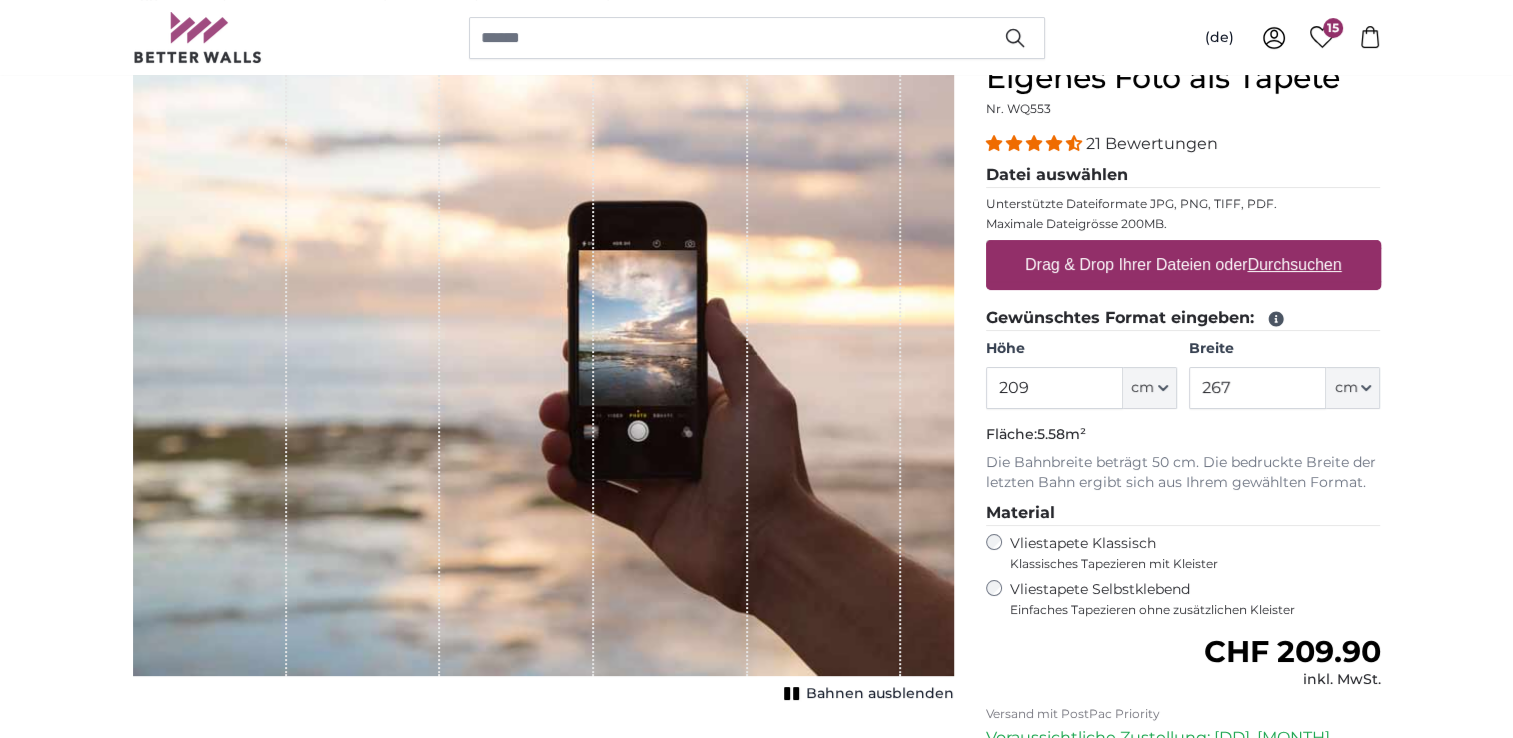 type on "209" 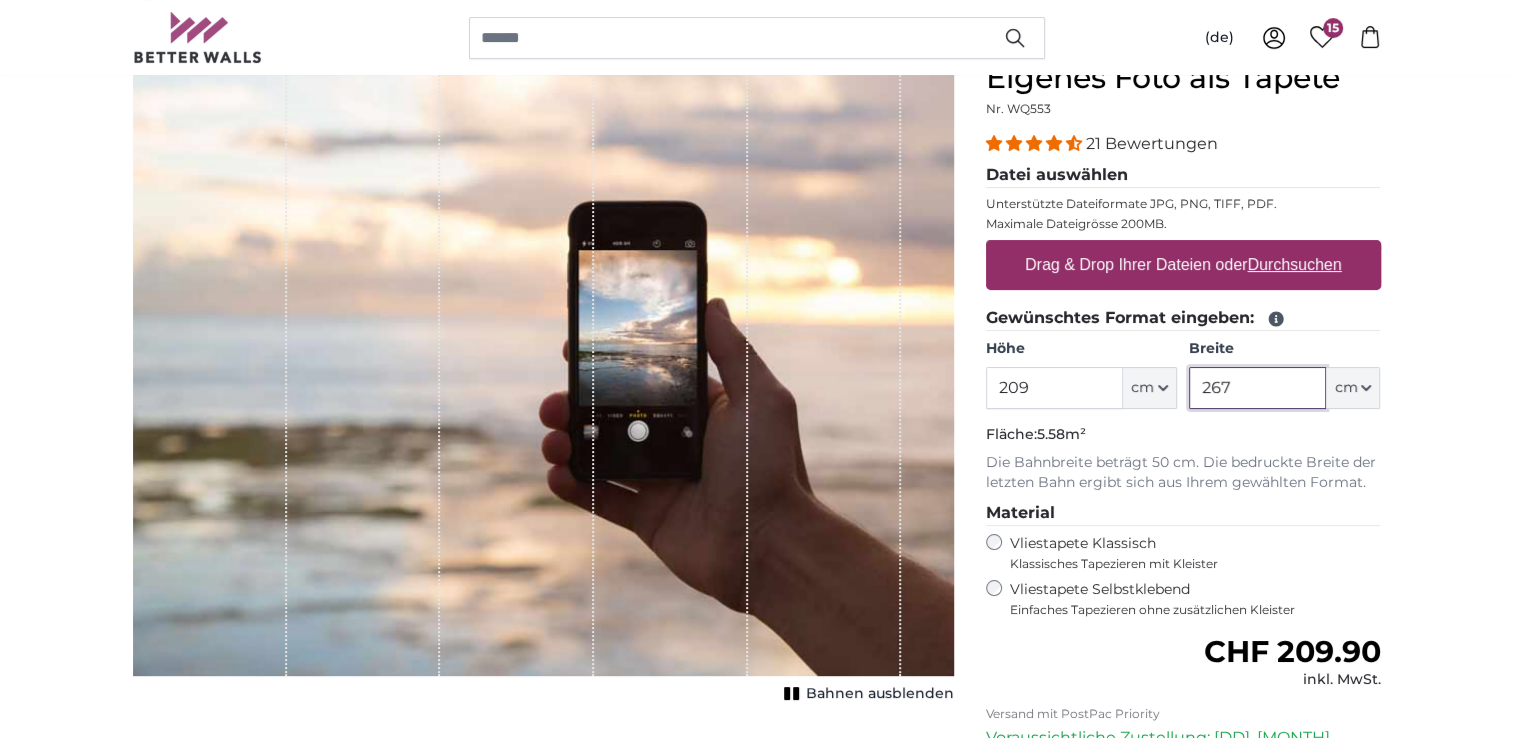 click on "267" at bounding box center (1257, 388) 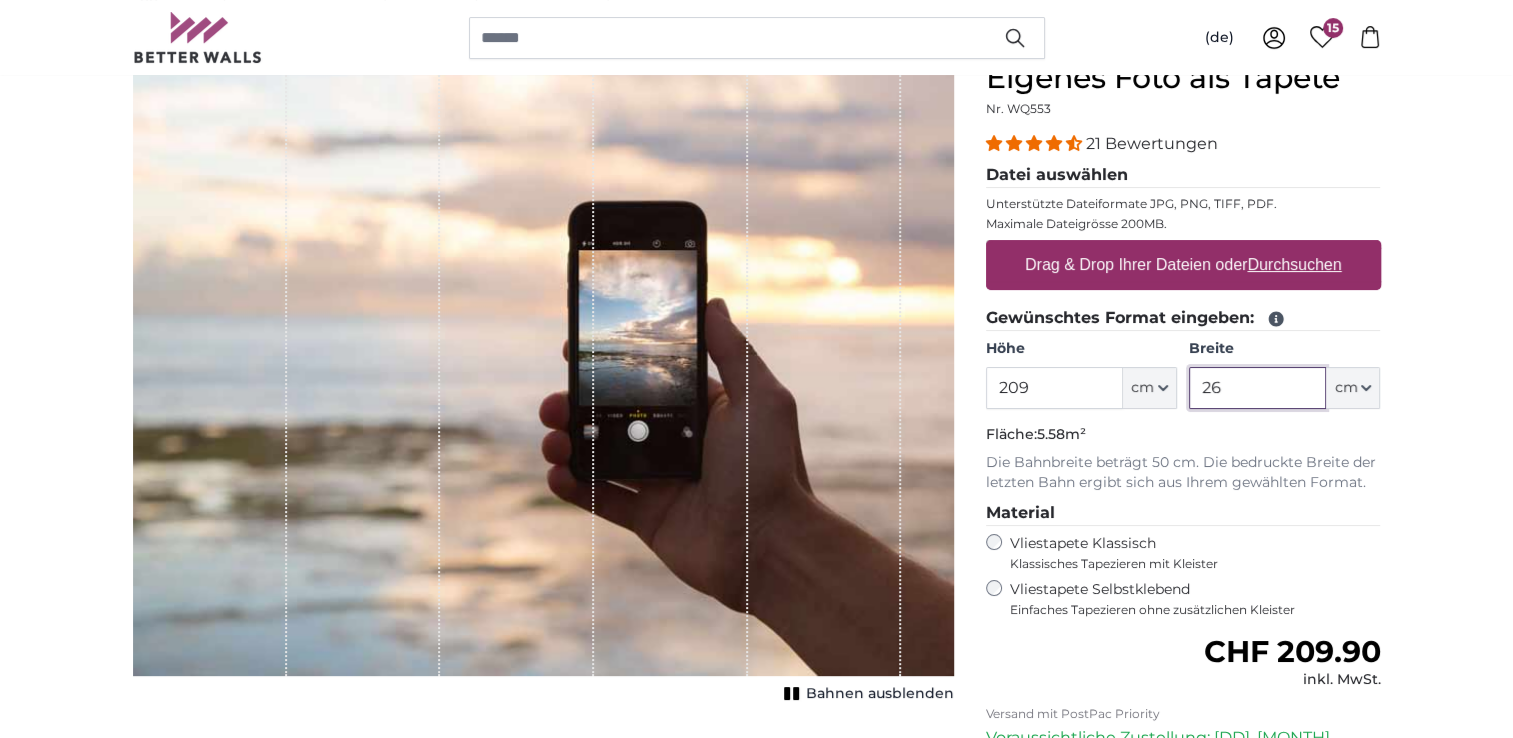 type on "2" 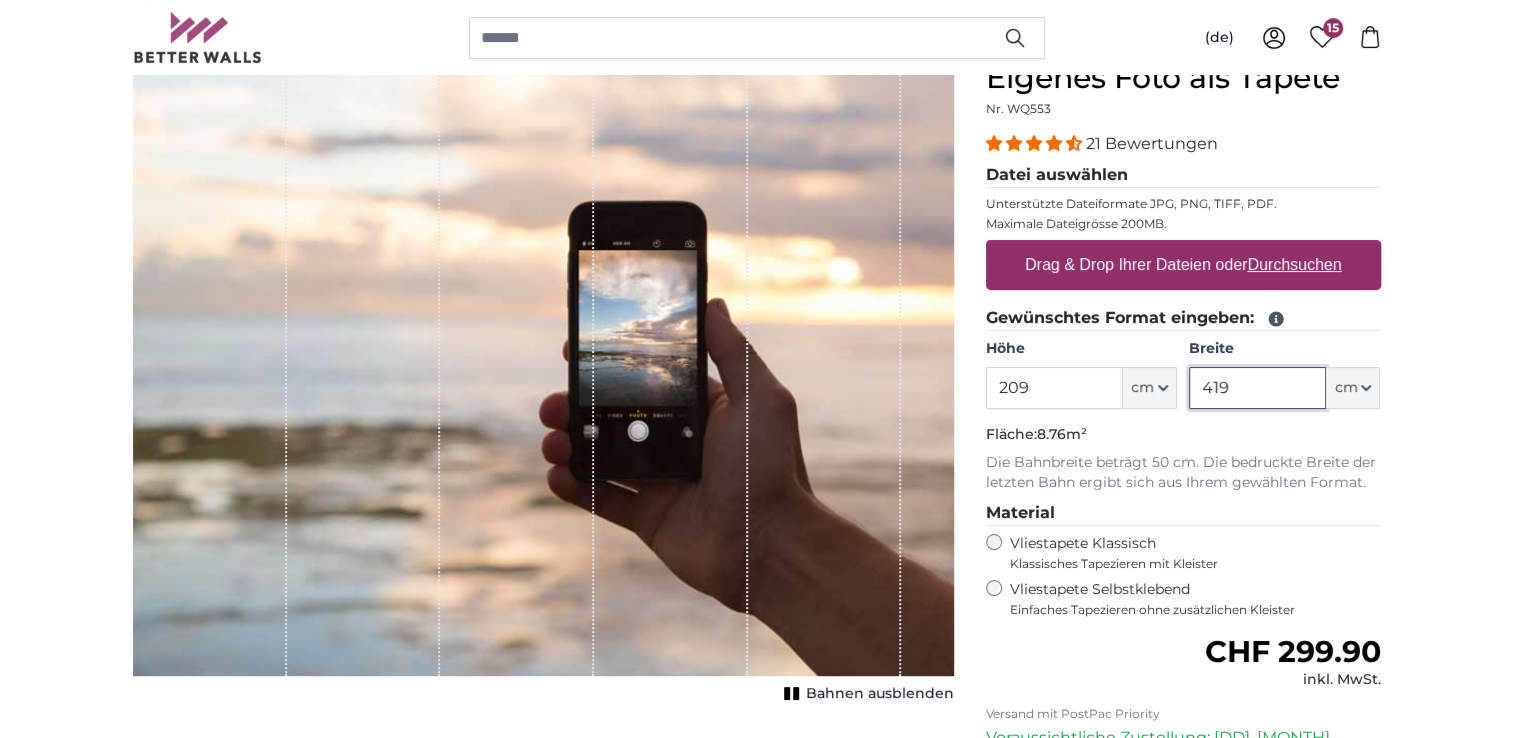 type on "419" 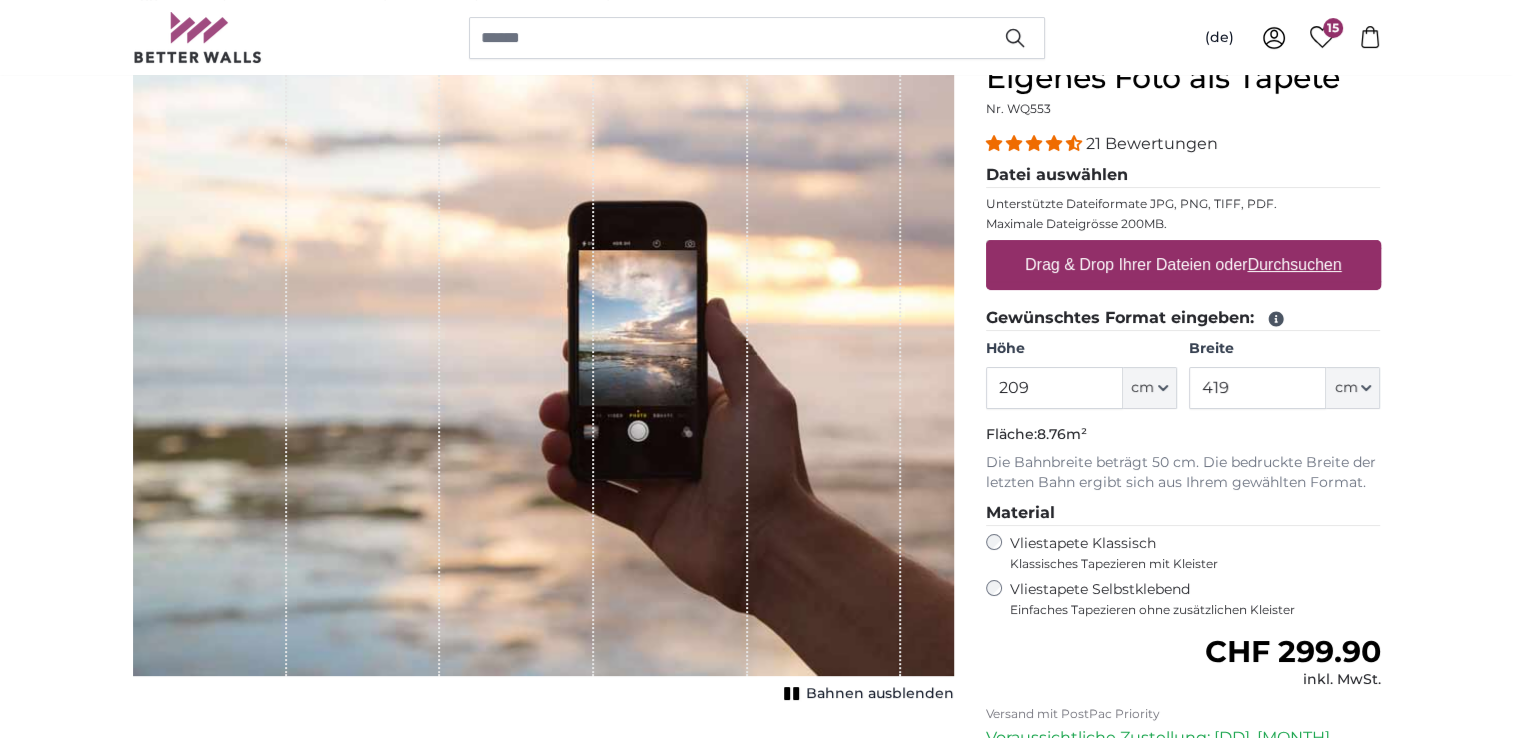 click on "Durchsuchen" at bounding box center [1294, 264] 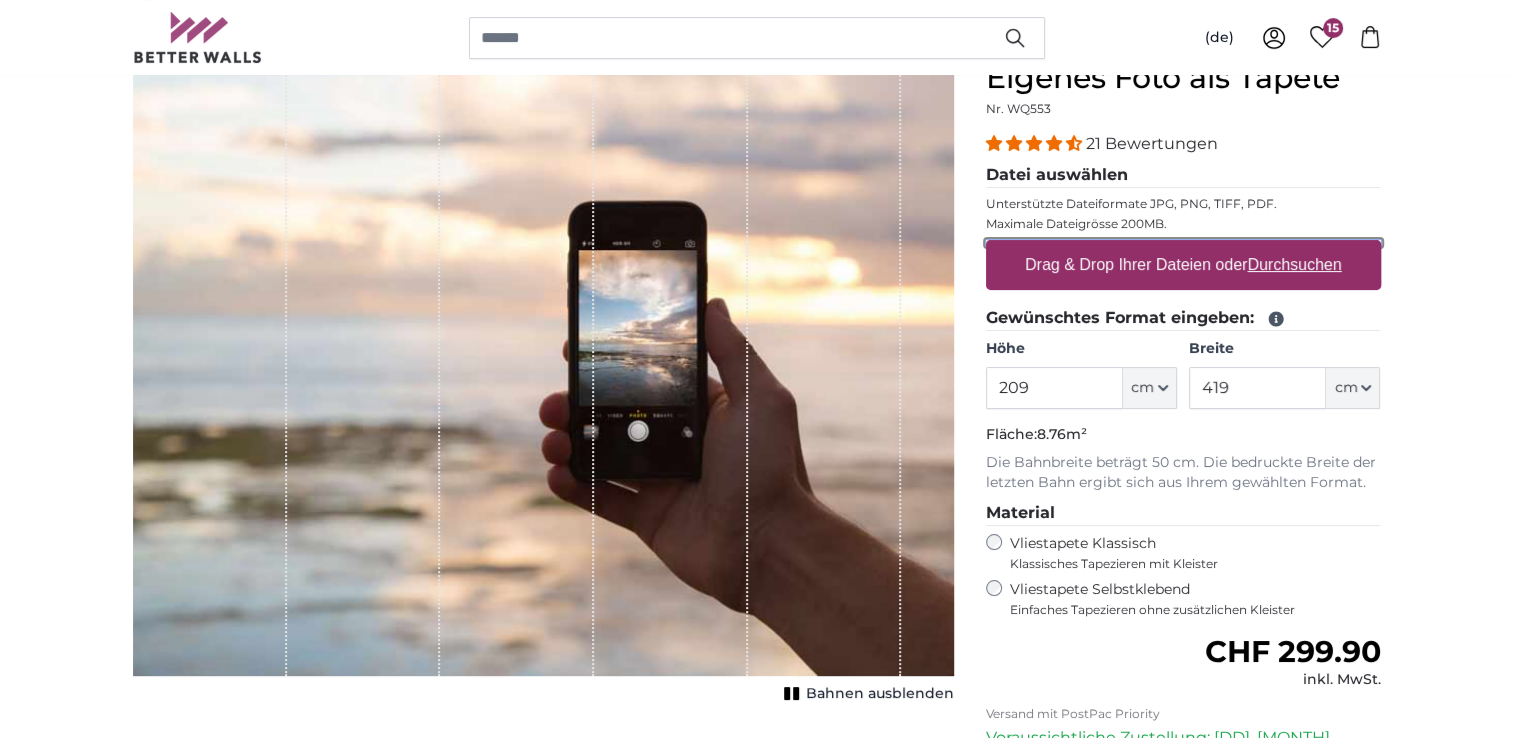 type on "**********" 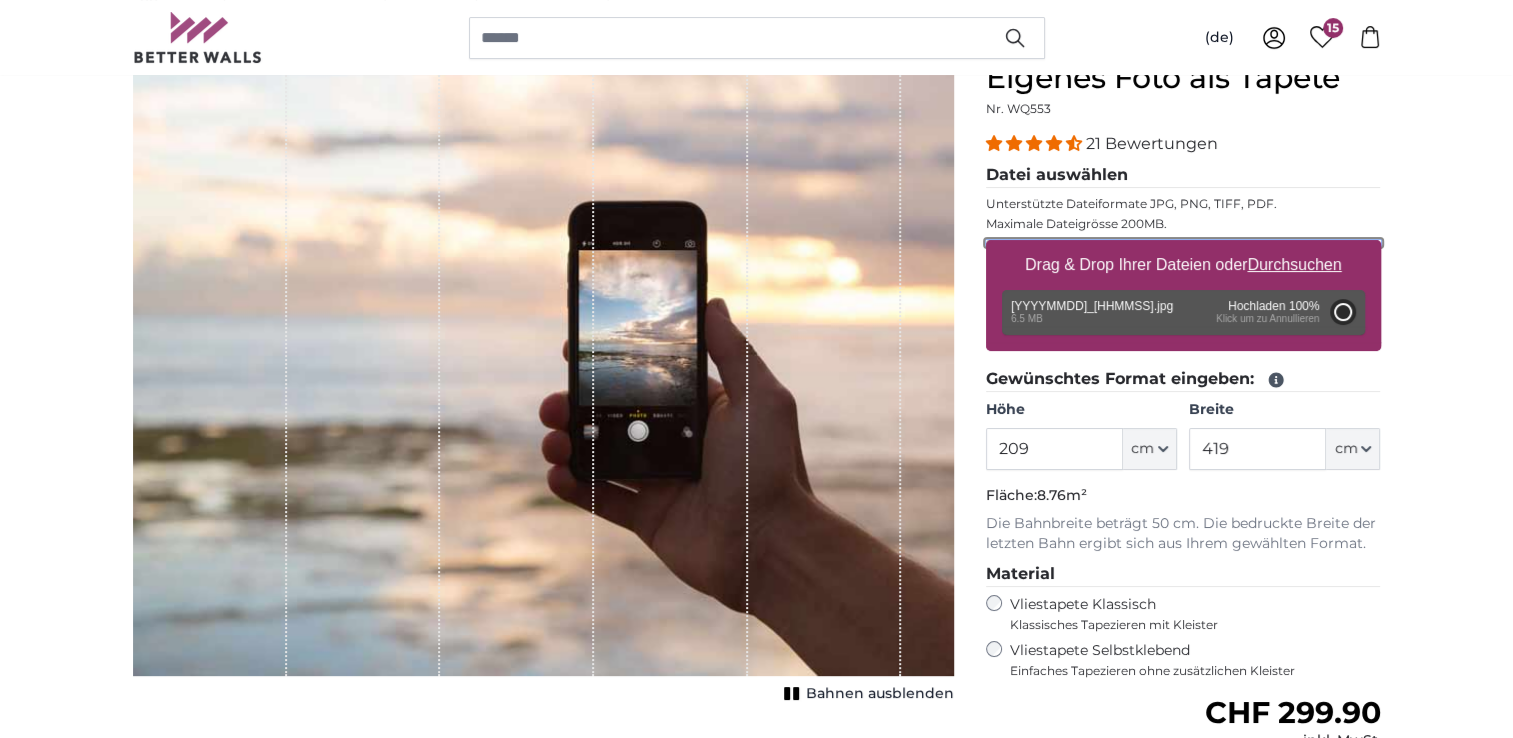 type on "200" 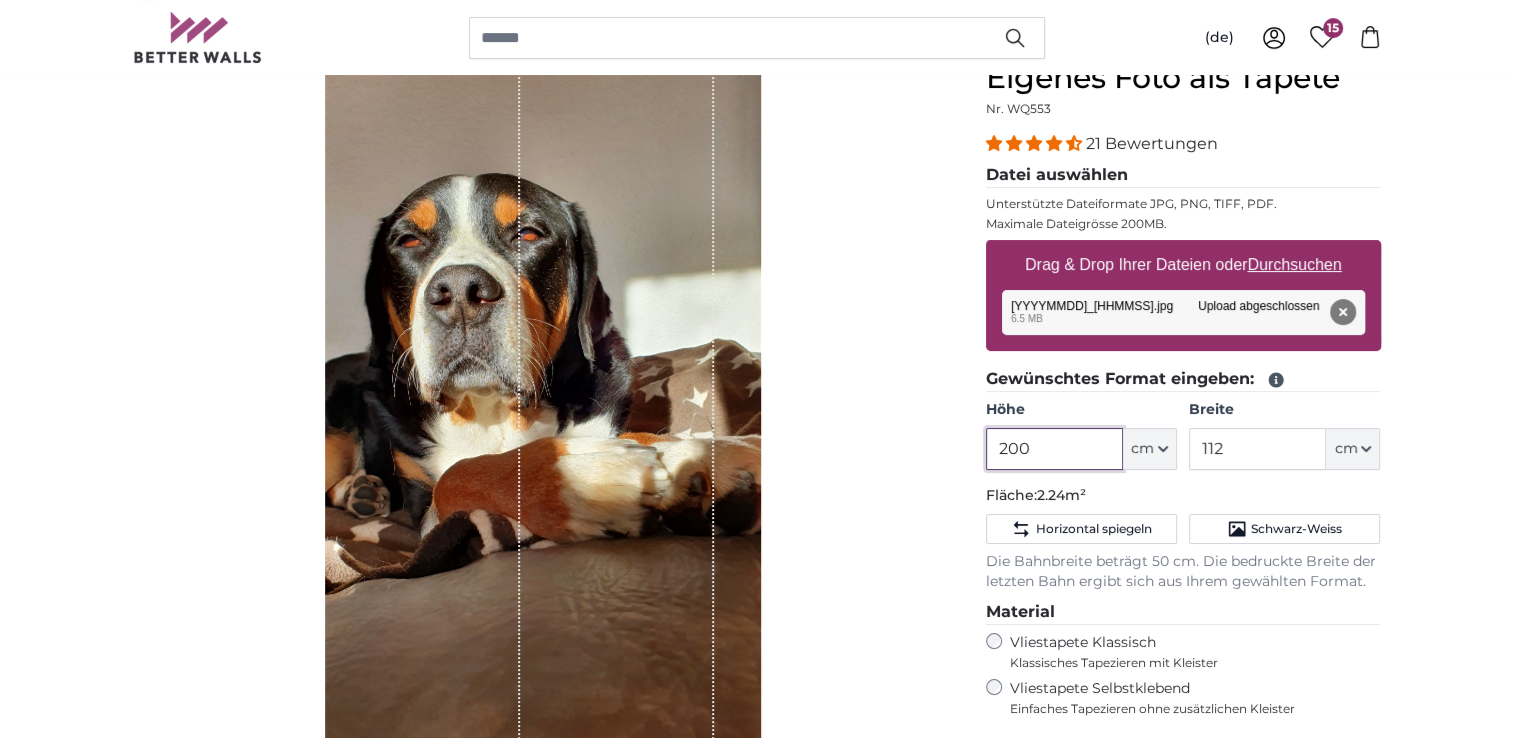 click on "200" at bounding box center (1054, 449) 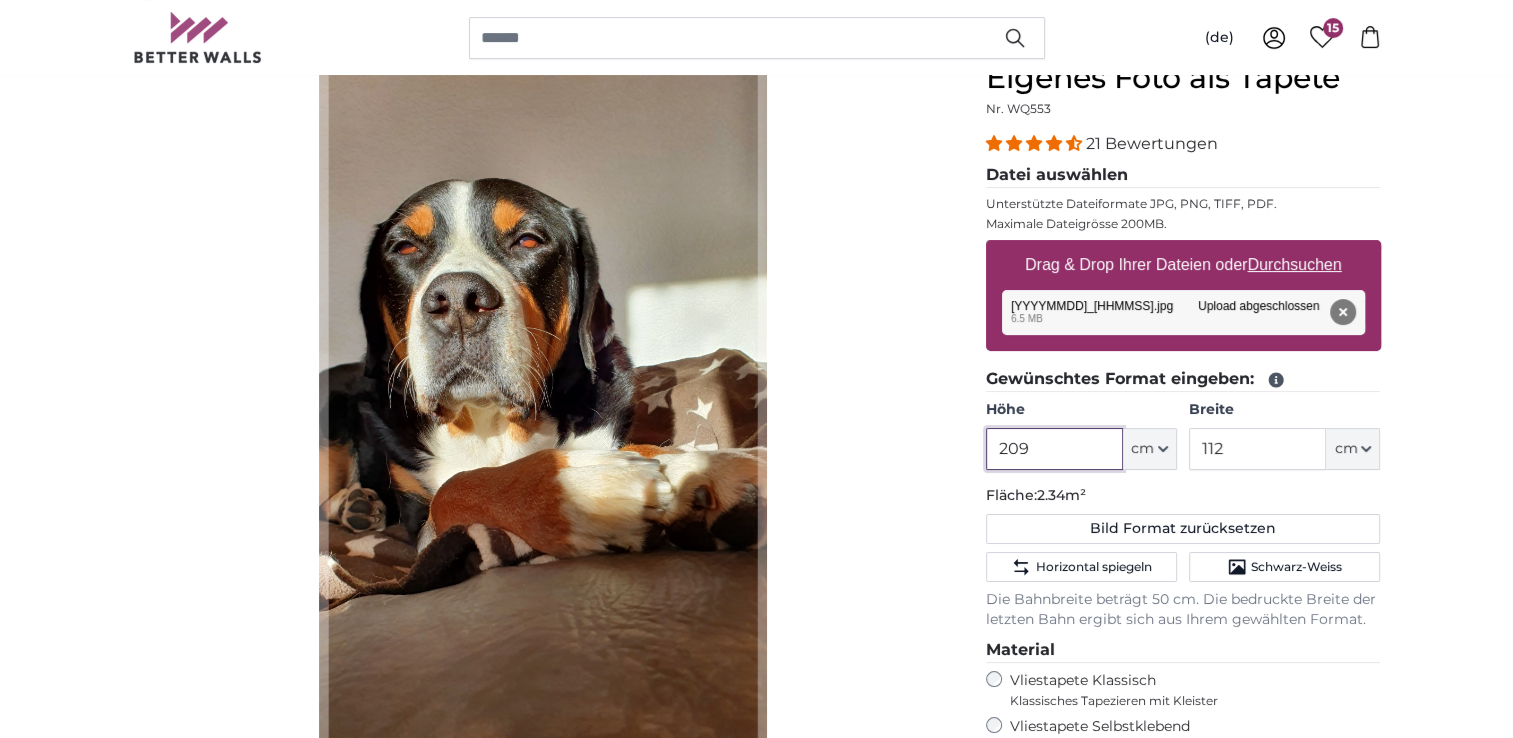 type on "209" 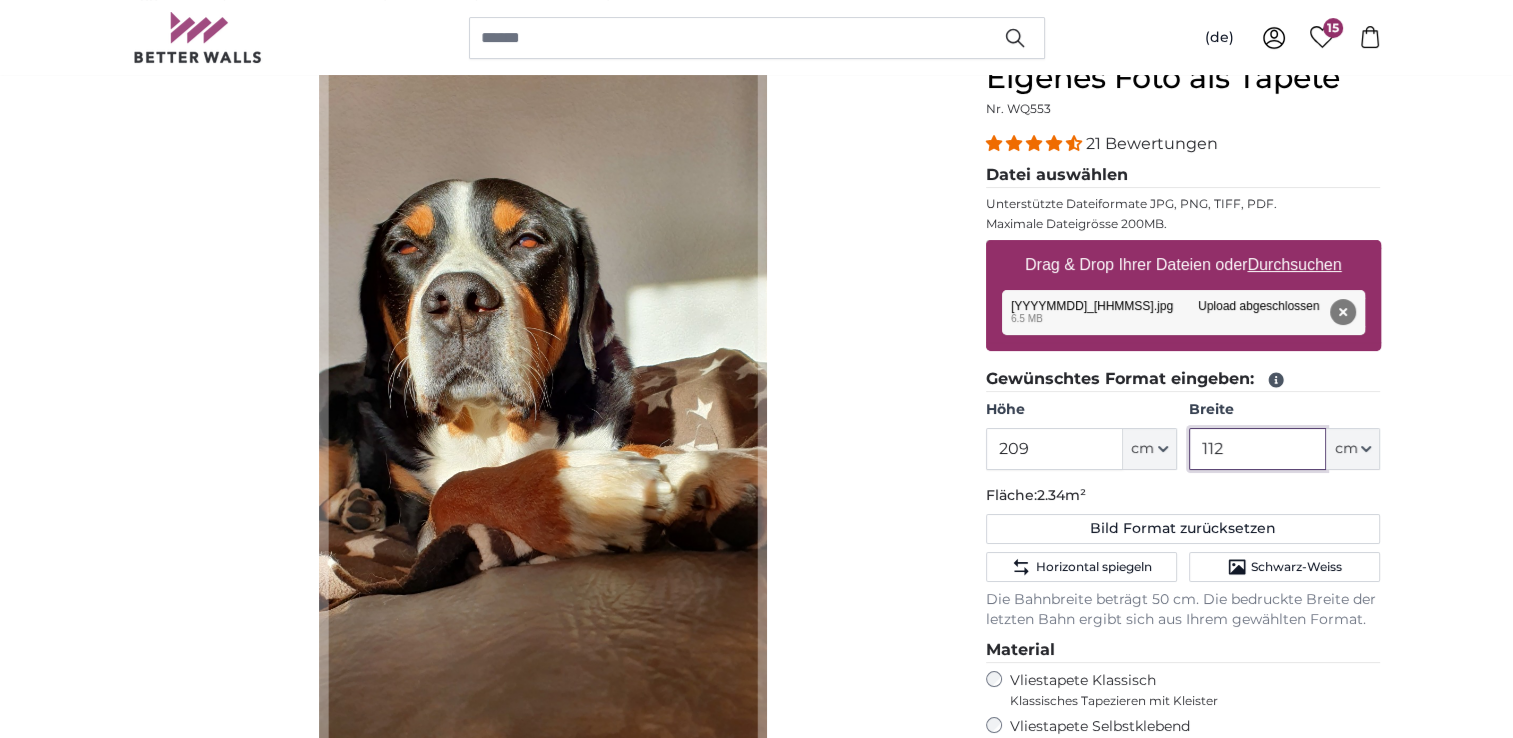 click on "112" at bounding box center (1257, 449) 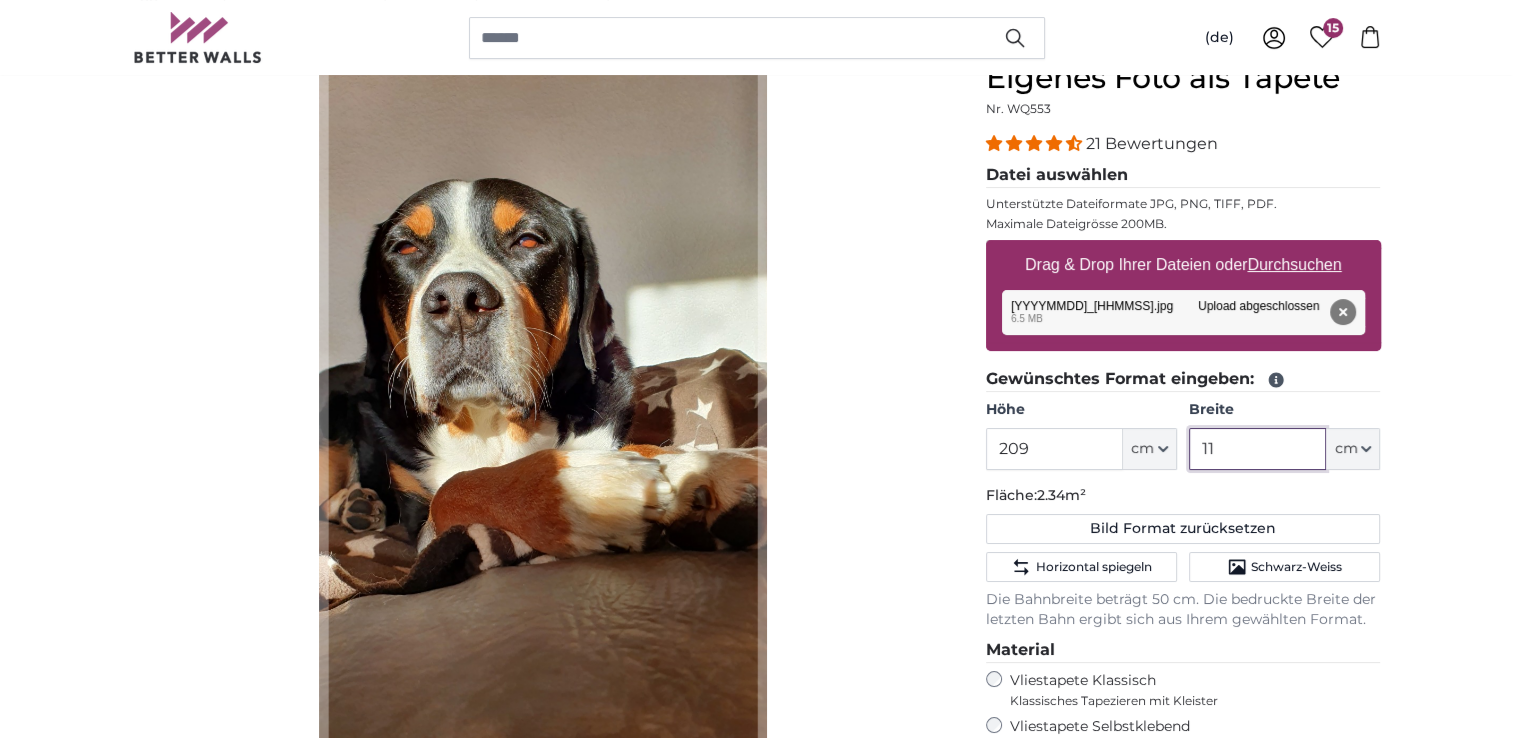type on "1" 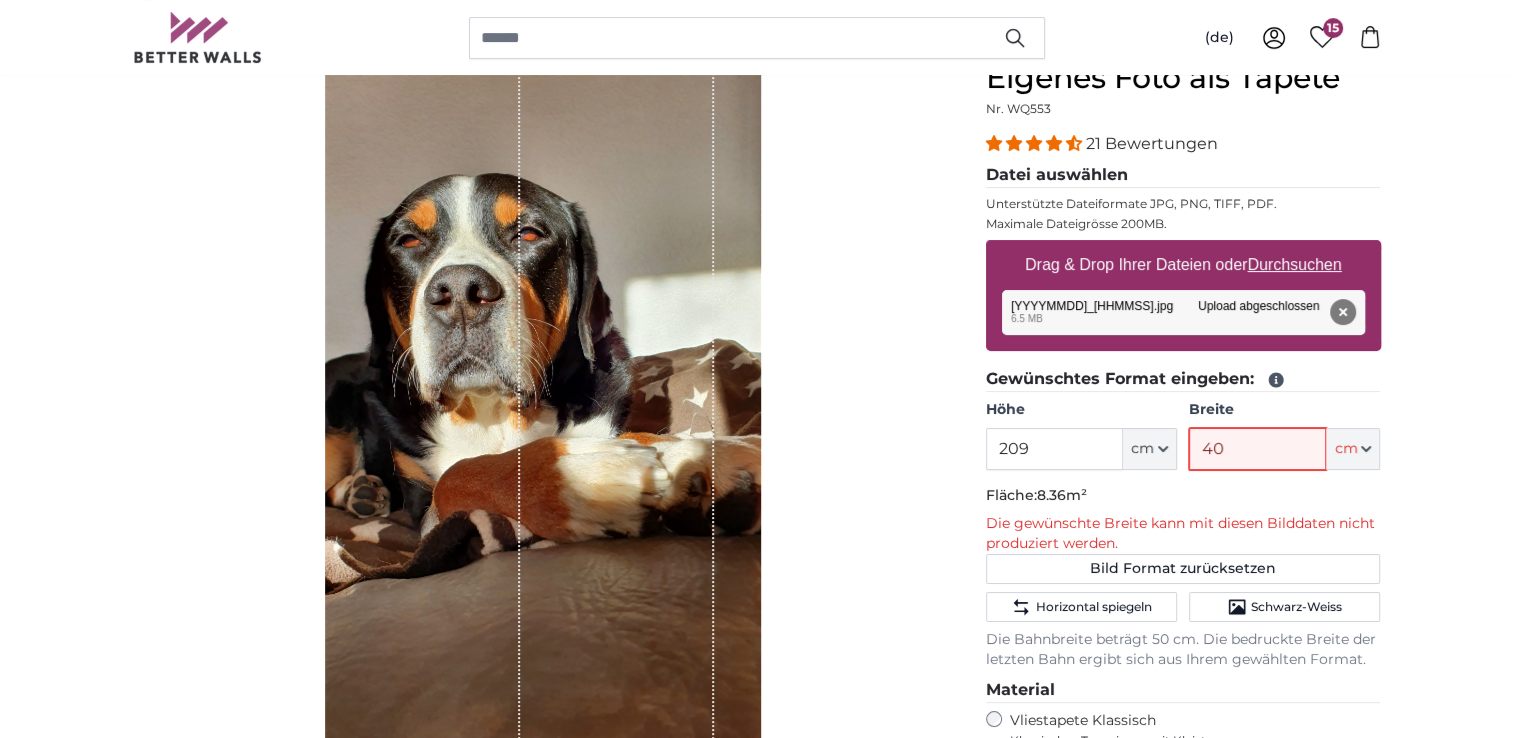 type on "4" 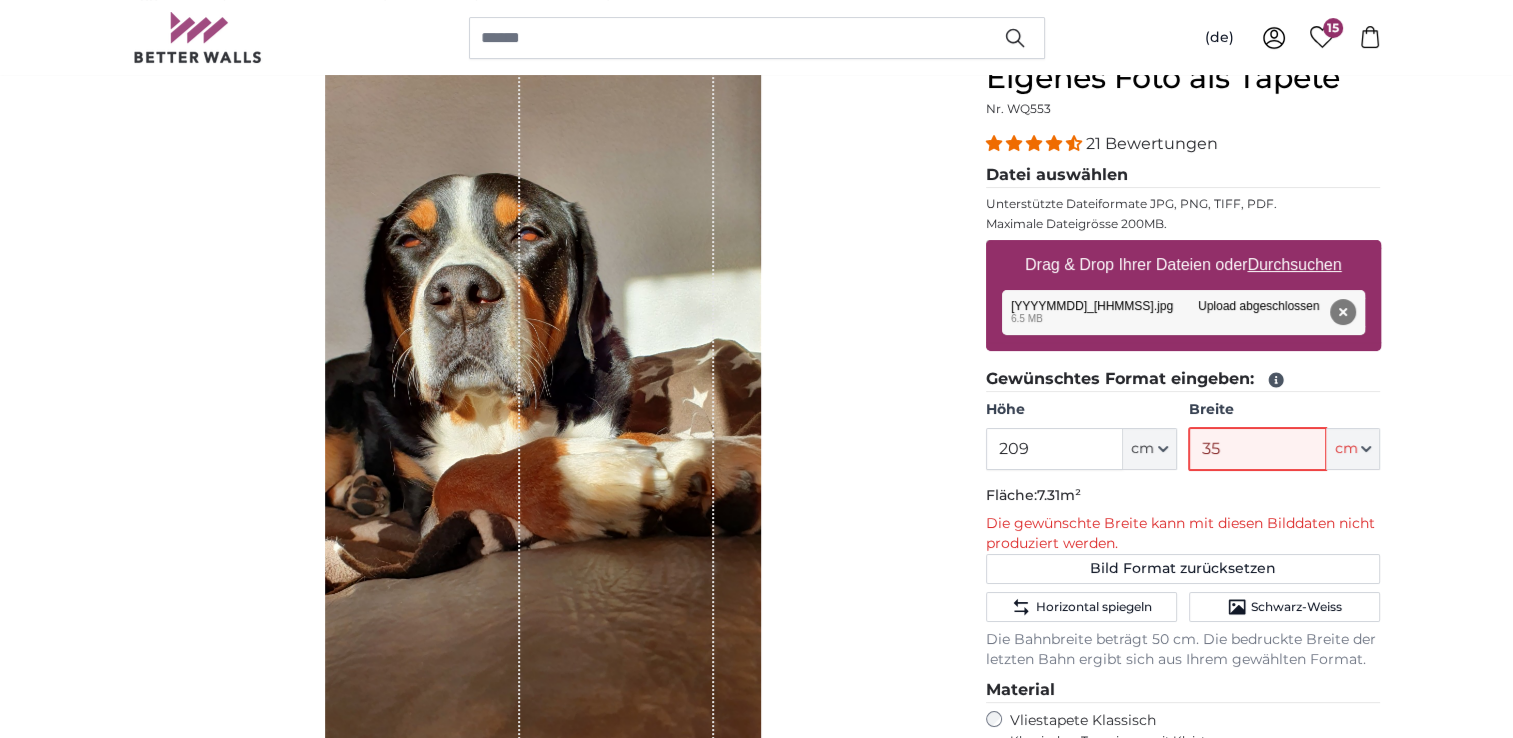 type on "3" 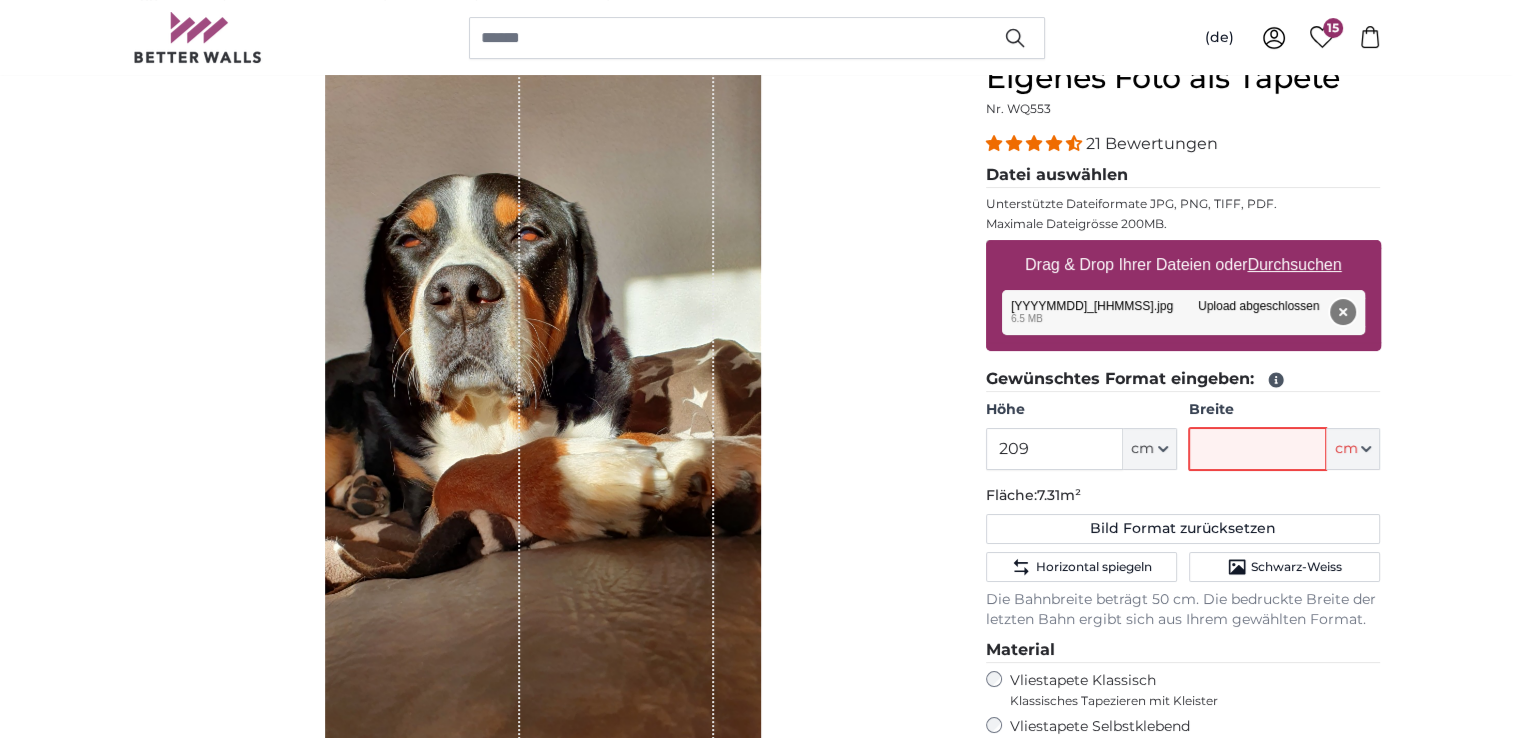type 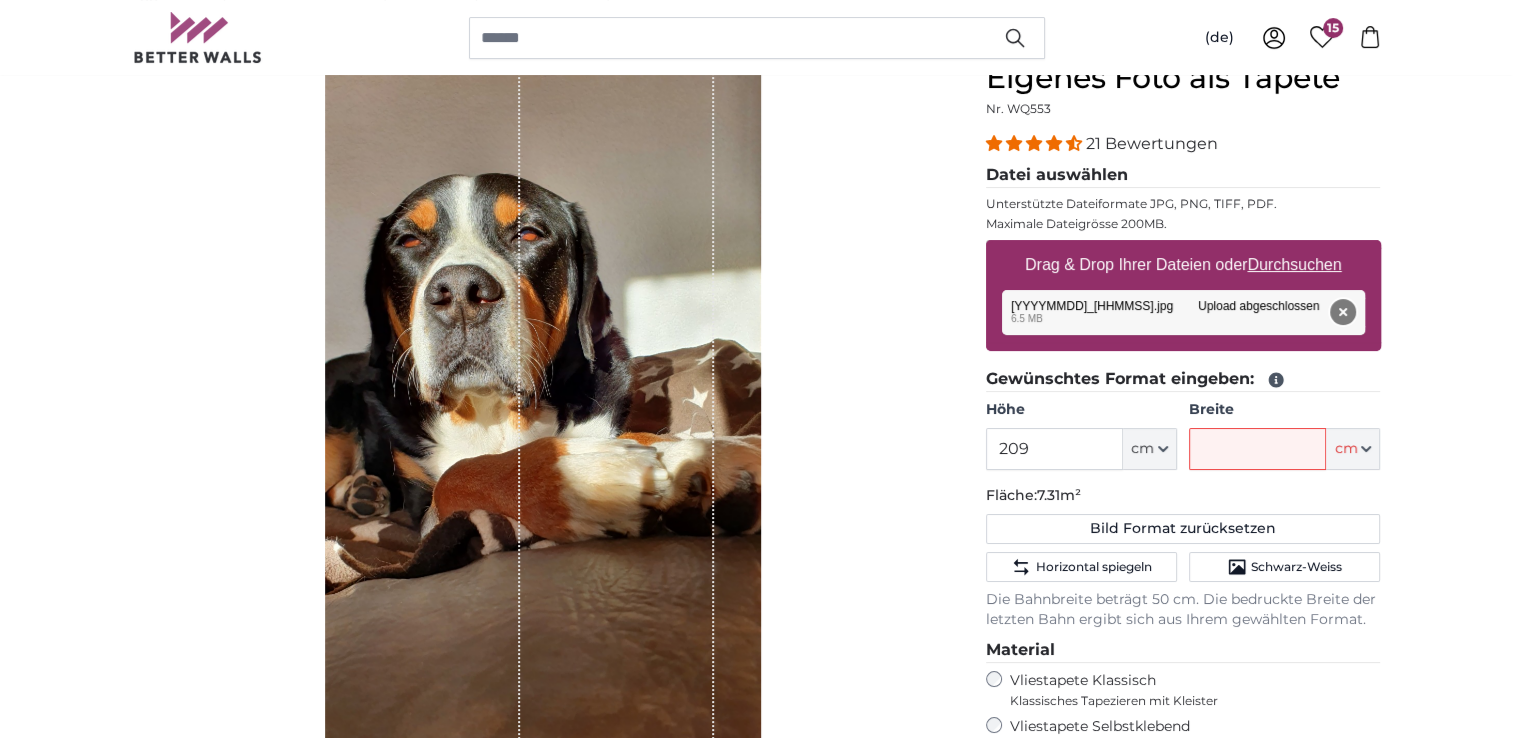 click on "Entfernen" at bounding box center (1342, 312) 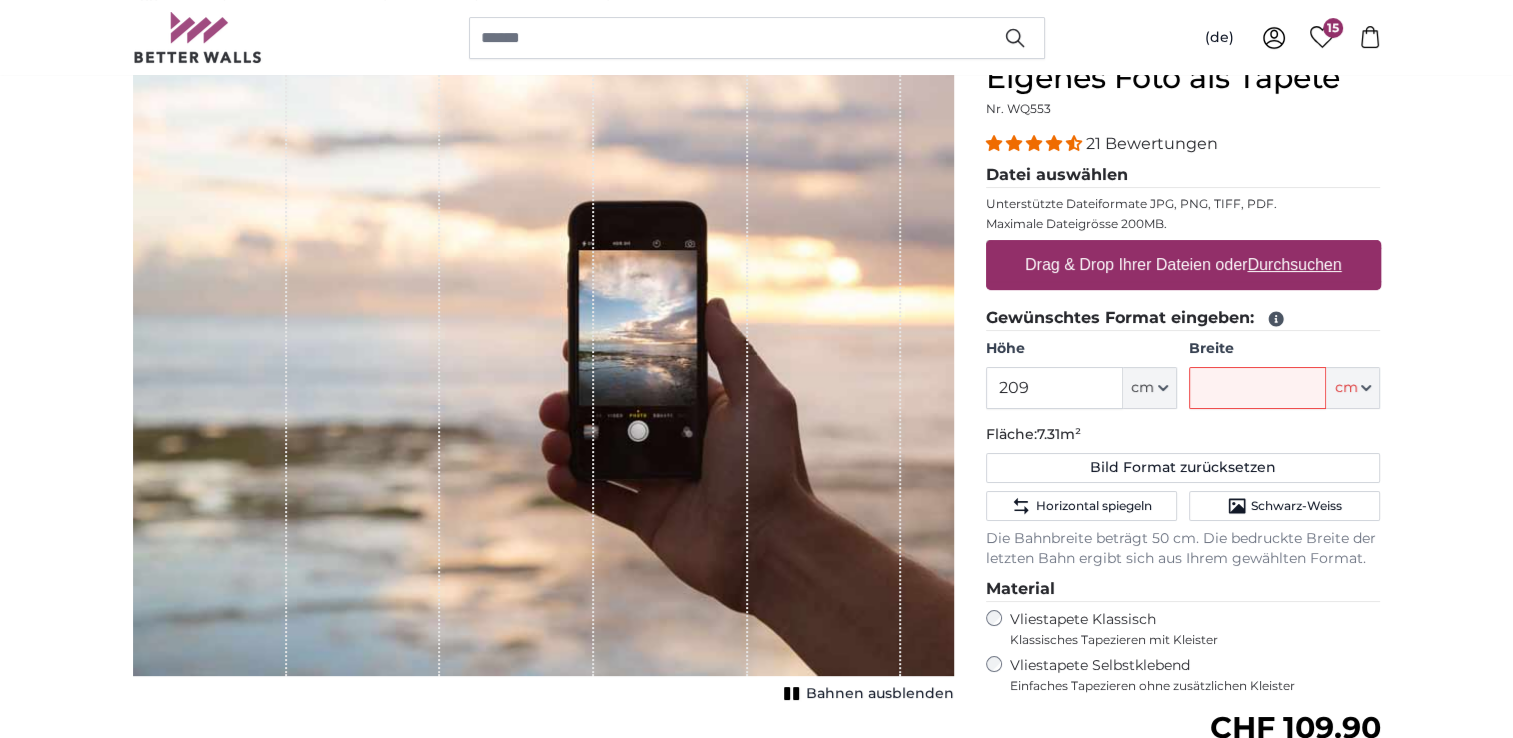click on "Durchsuchen" at bounding box center [1294, 264] 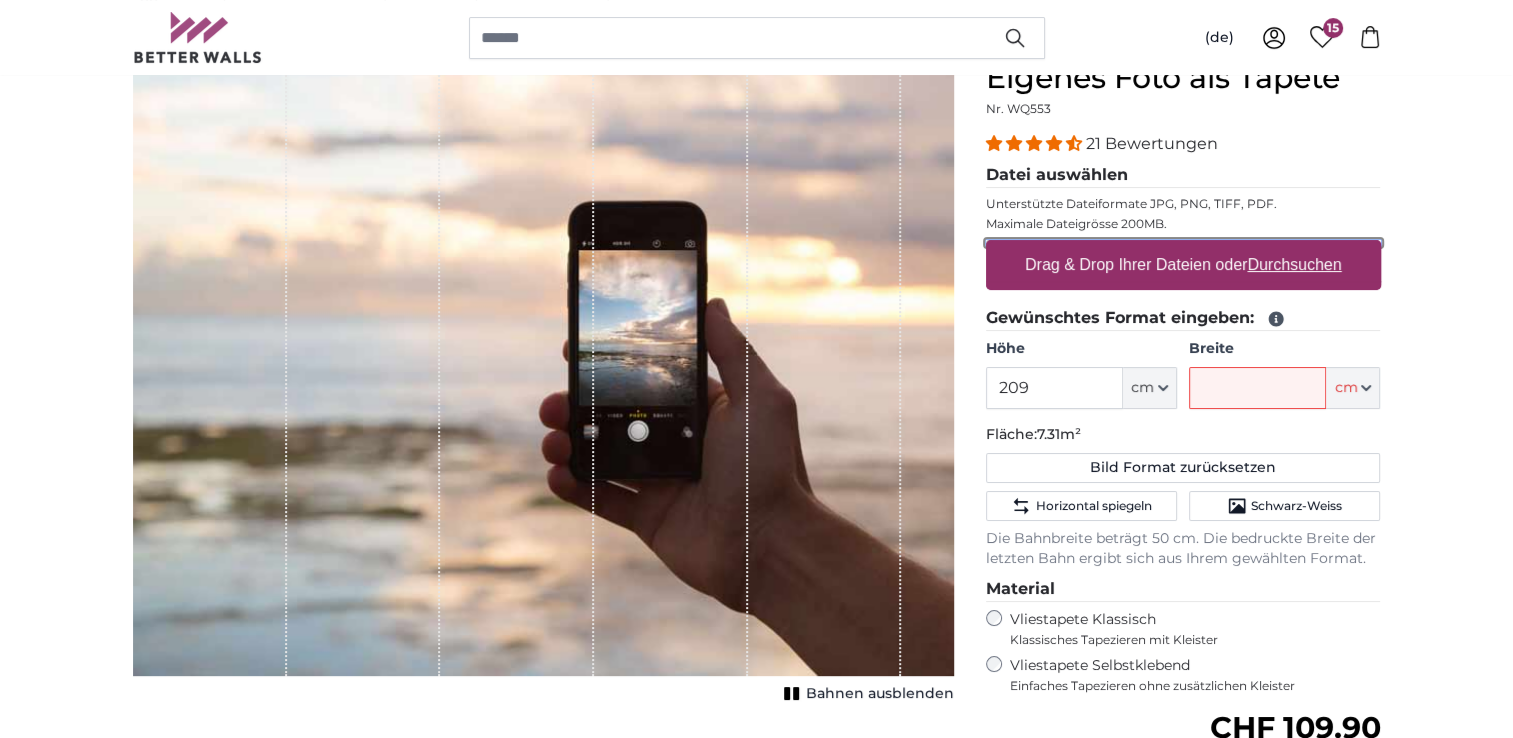 type on "**********" 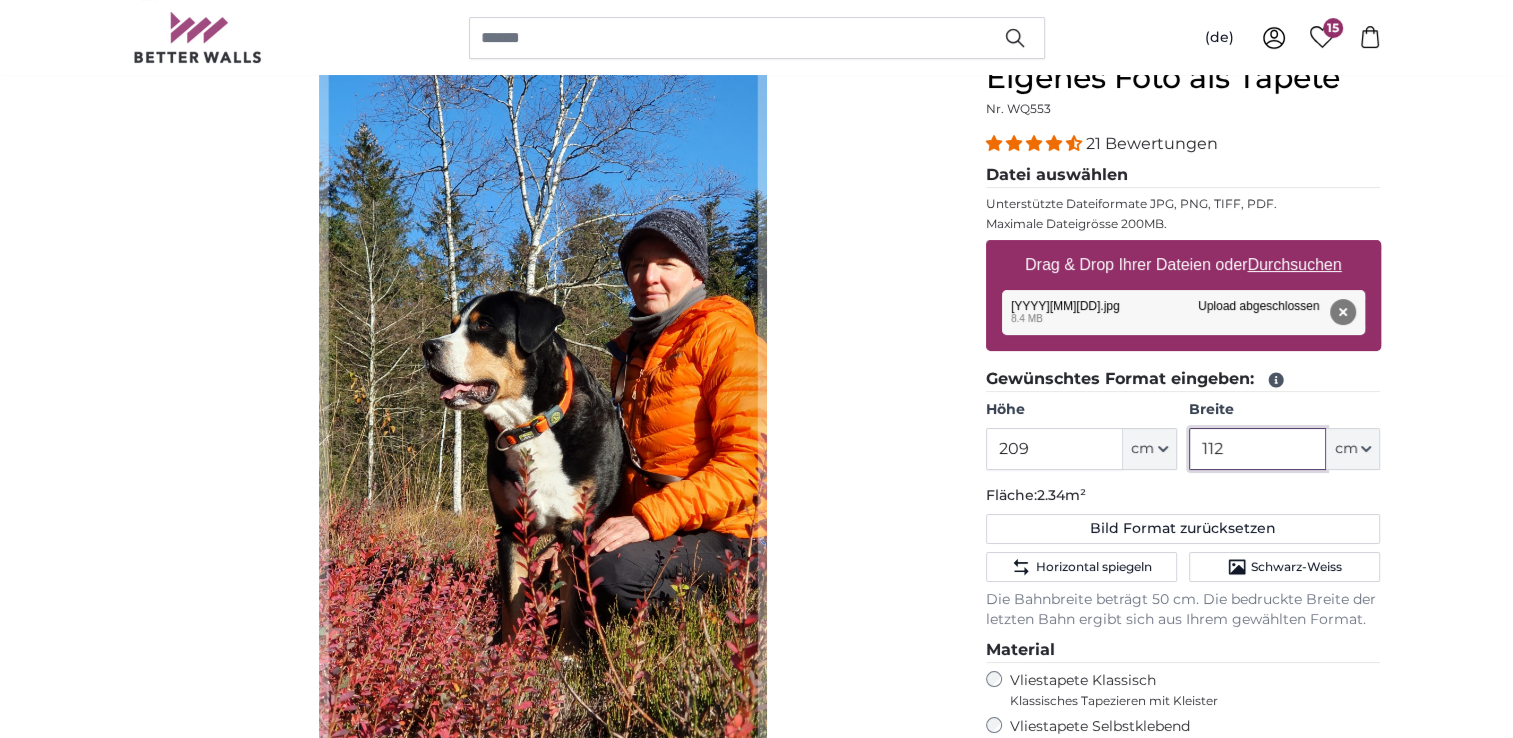 click on "112" at bounding box center (1257, 449) 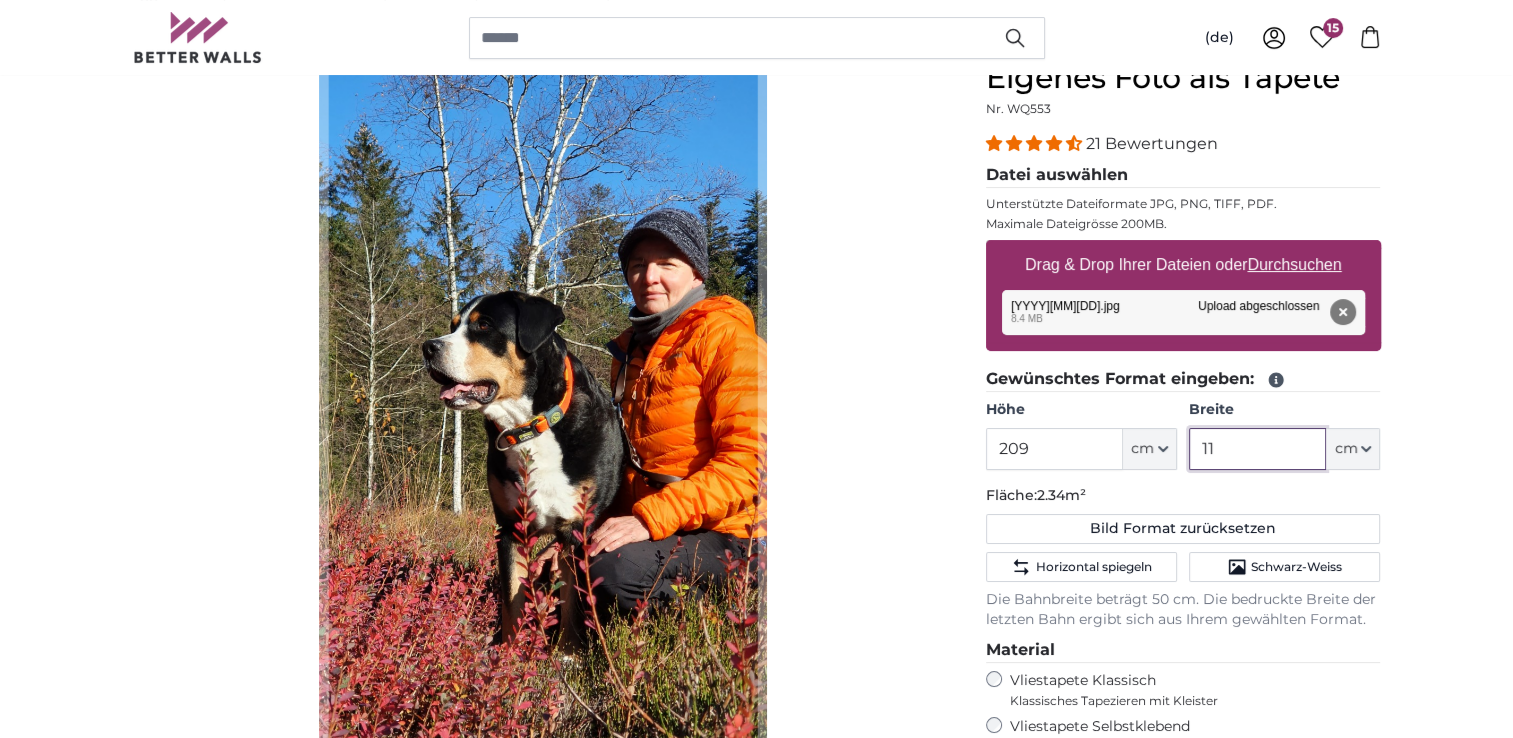 type on "1" 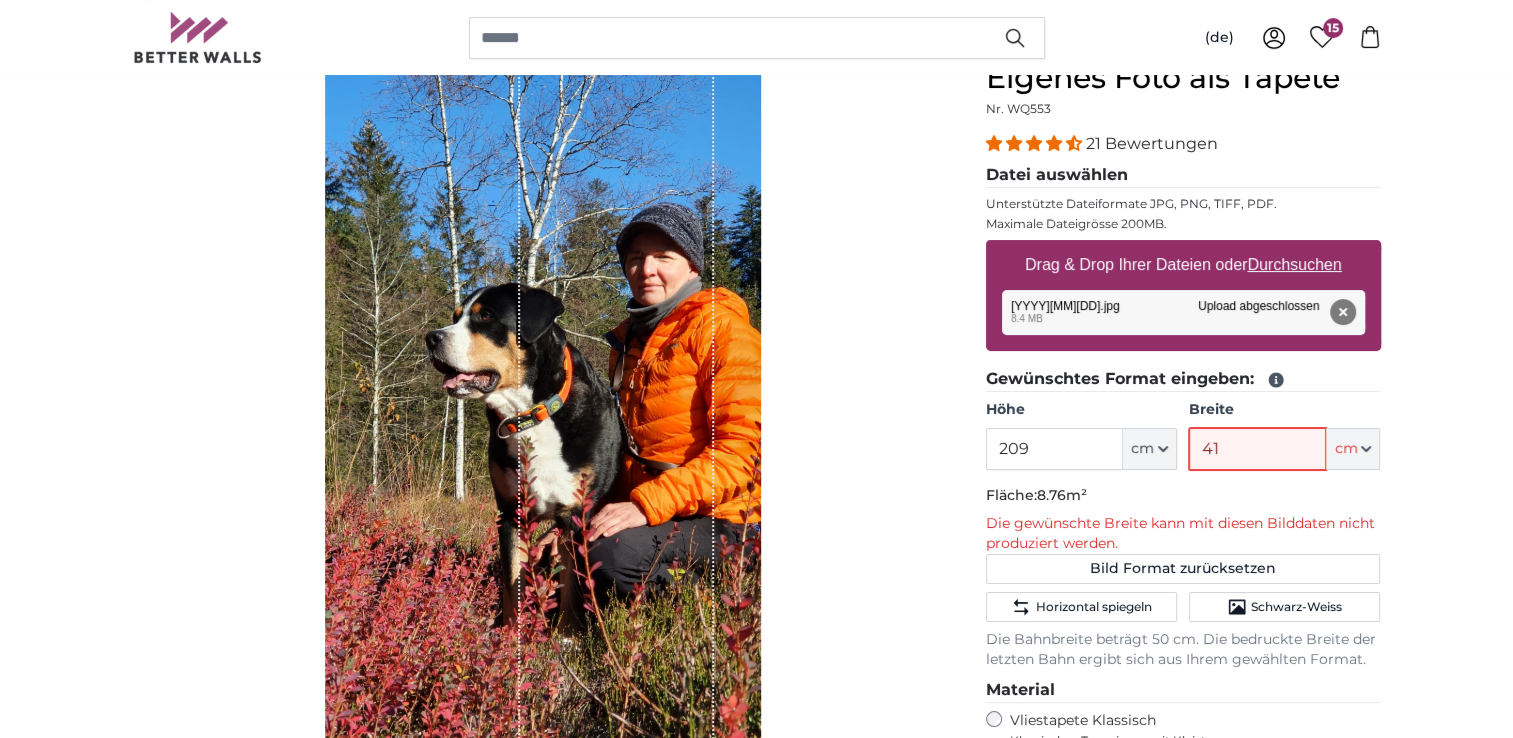type on "4" 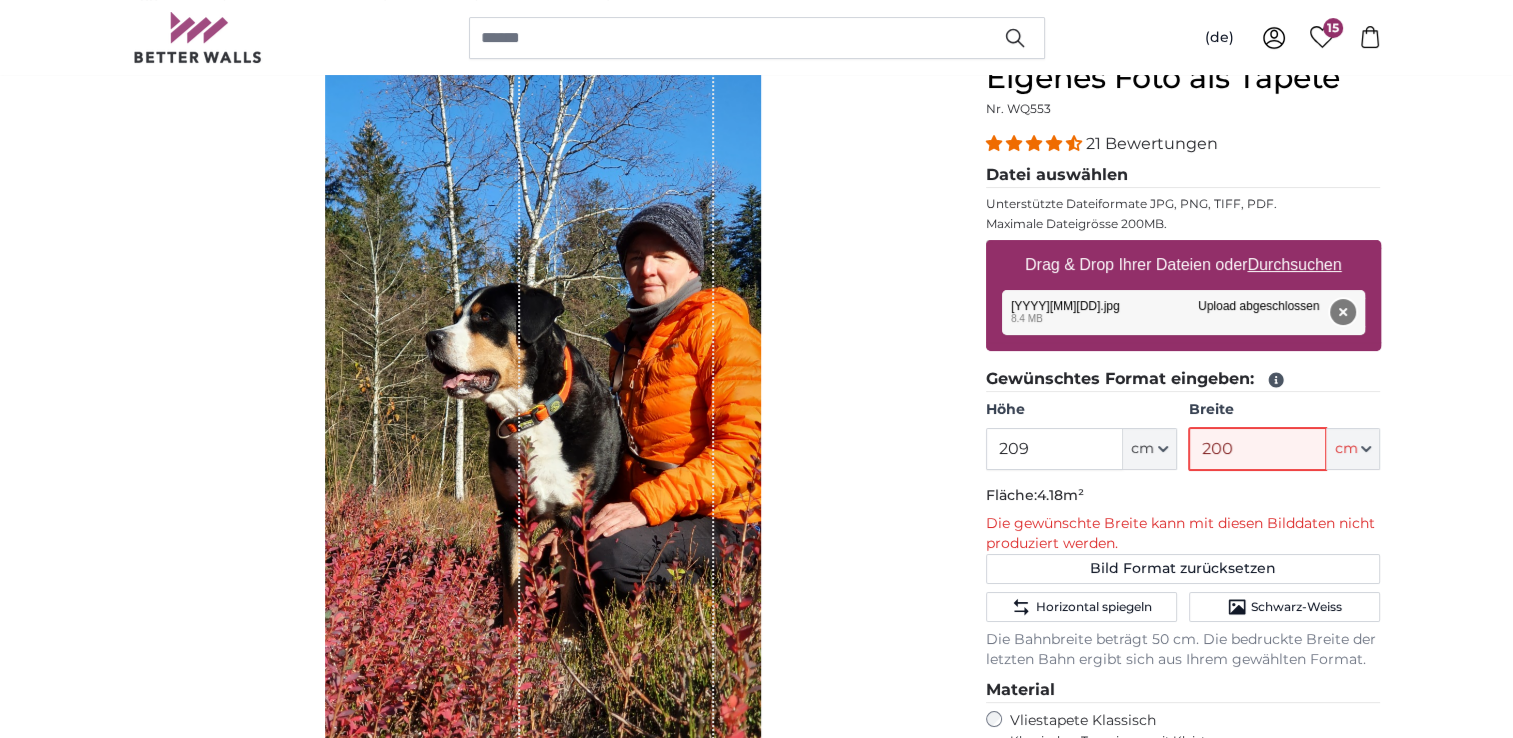 type on "200" 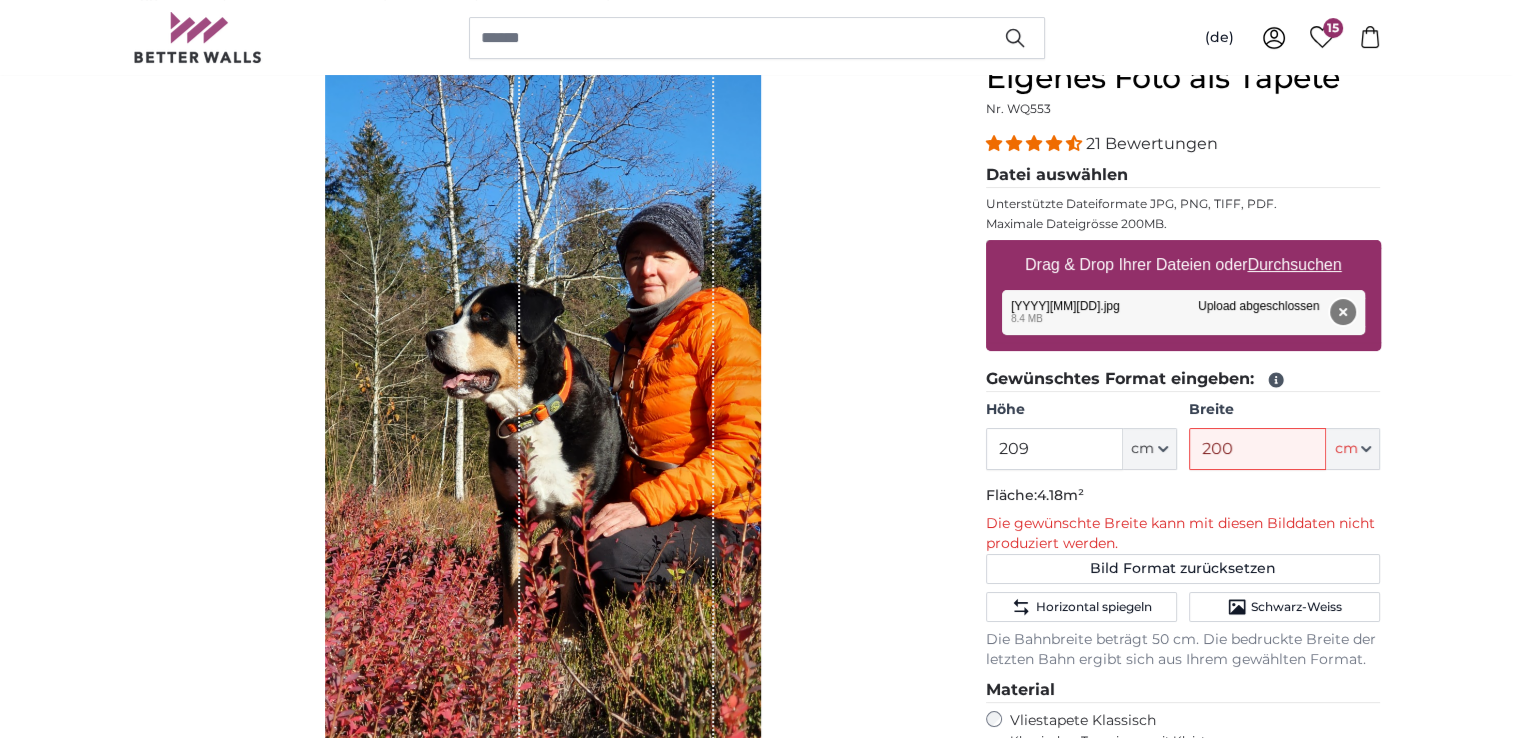 click on "Entfernen" at bounding box center (1342, 312) 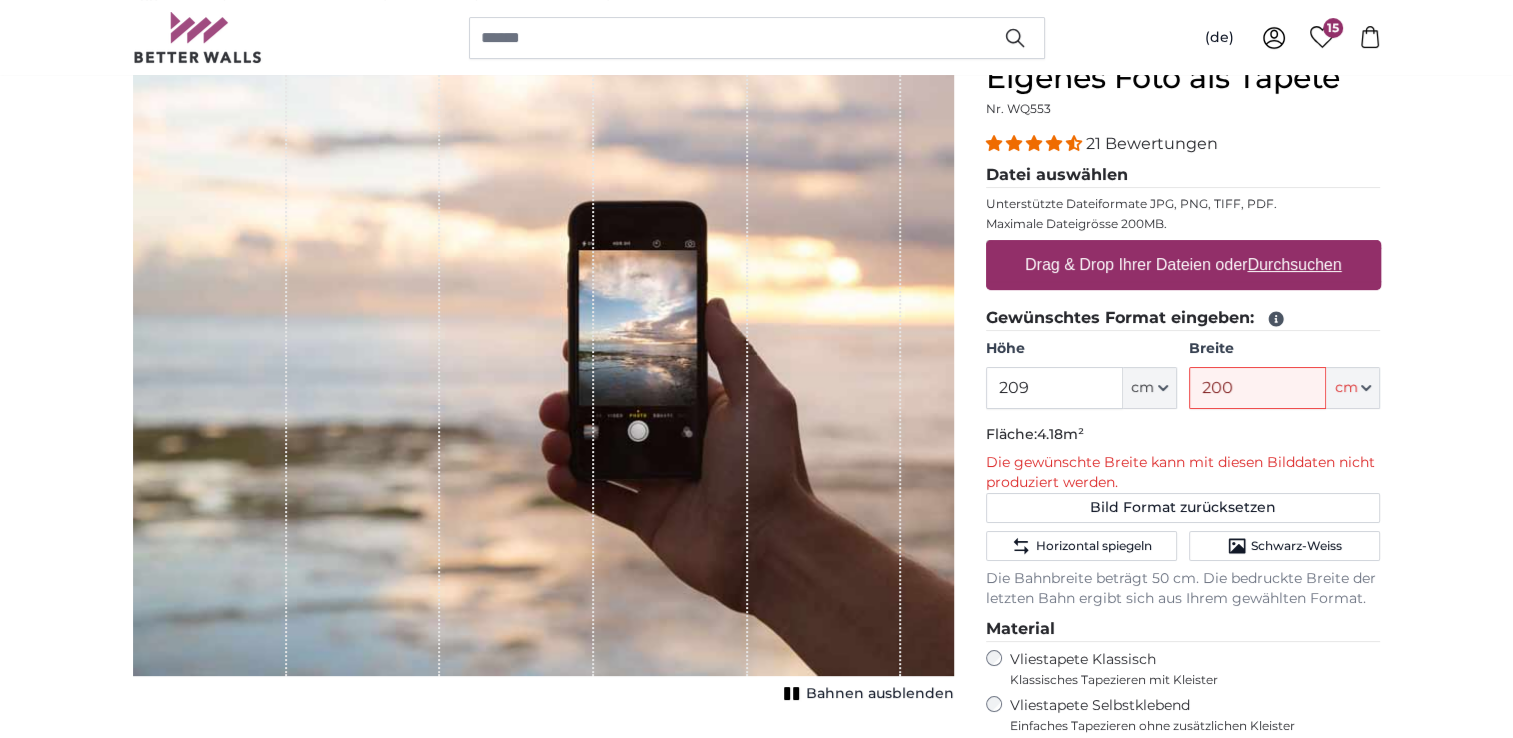 click on "Durchsuchen" at bounding box center (1294, 264) 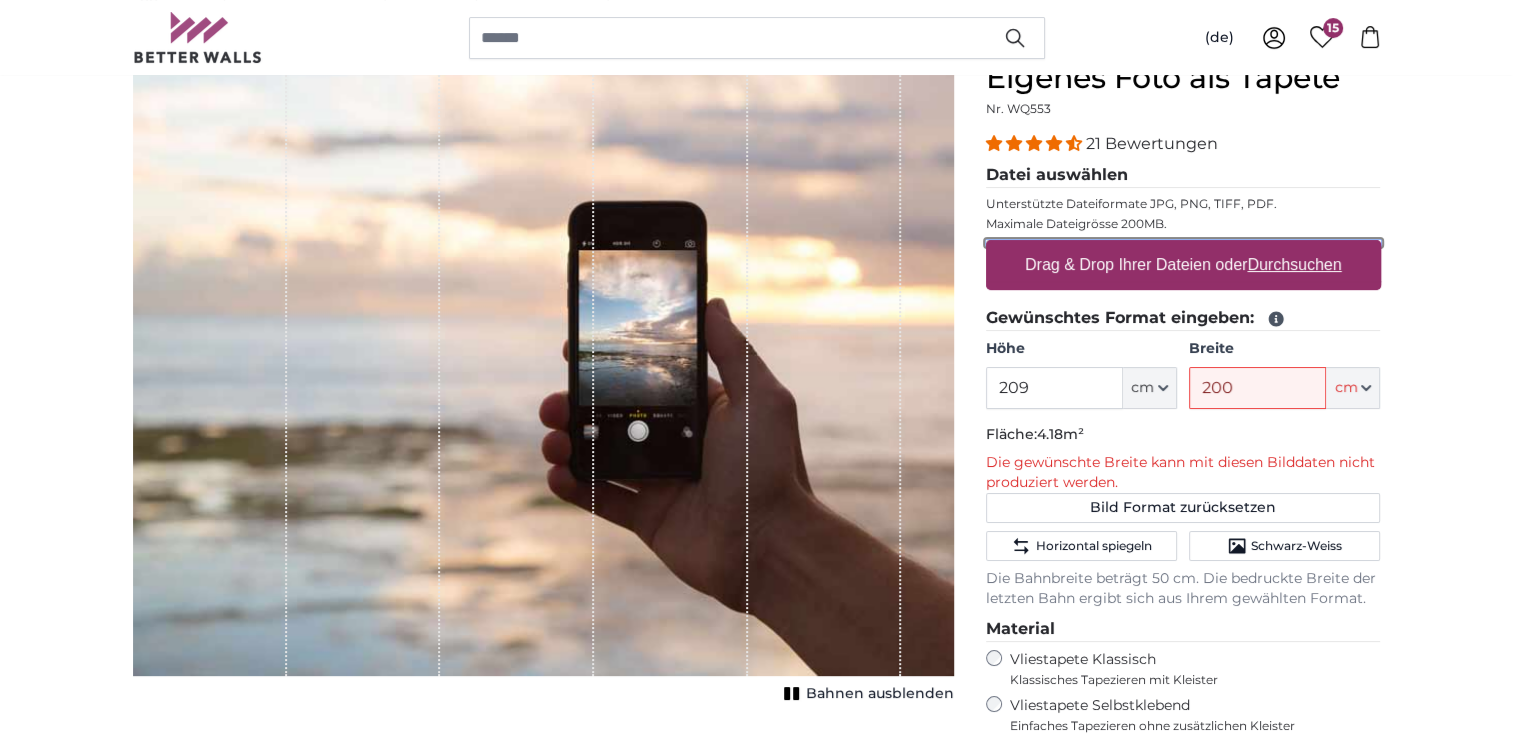 click on "Drag & Drop Ihrer Dateien oder  Durchsuchen" at bounding box center [1183, 243] 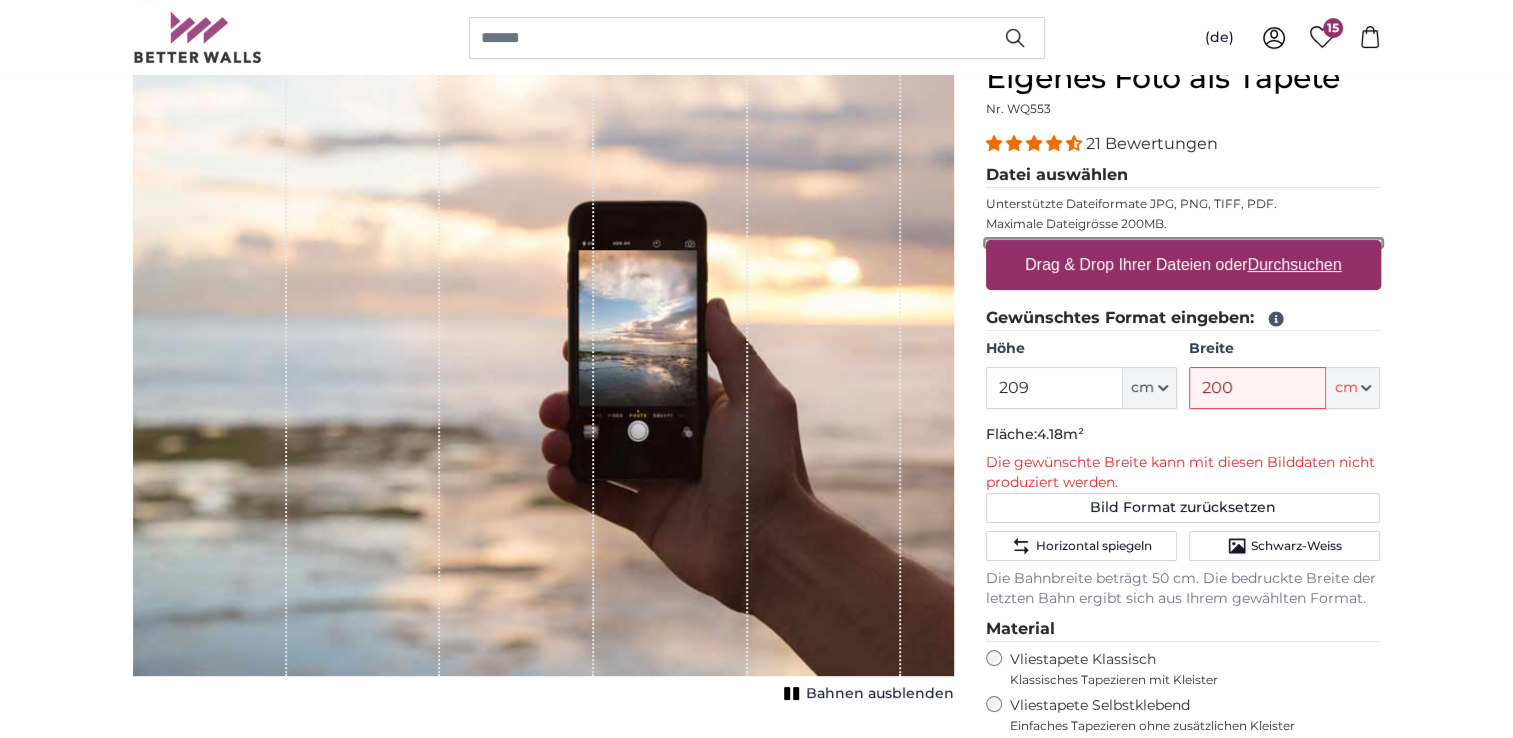 type on "**********" 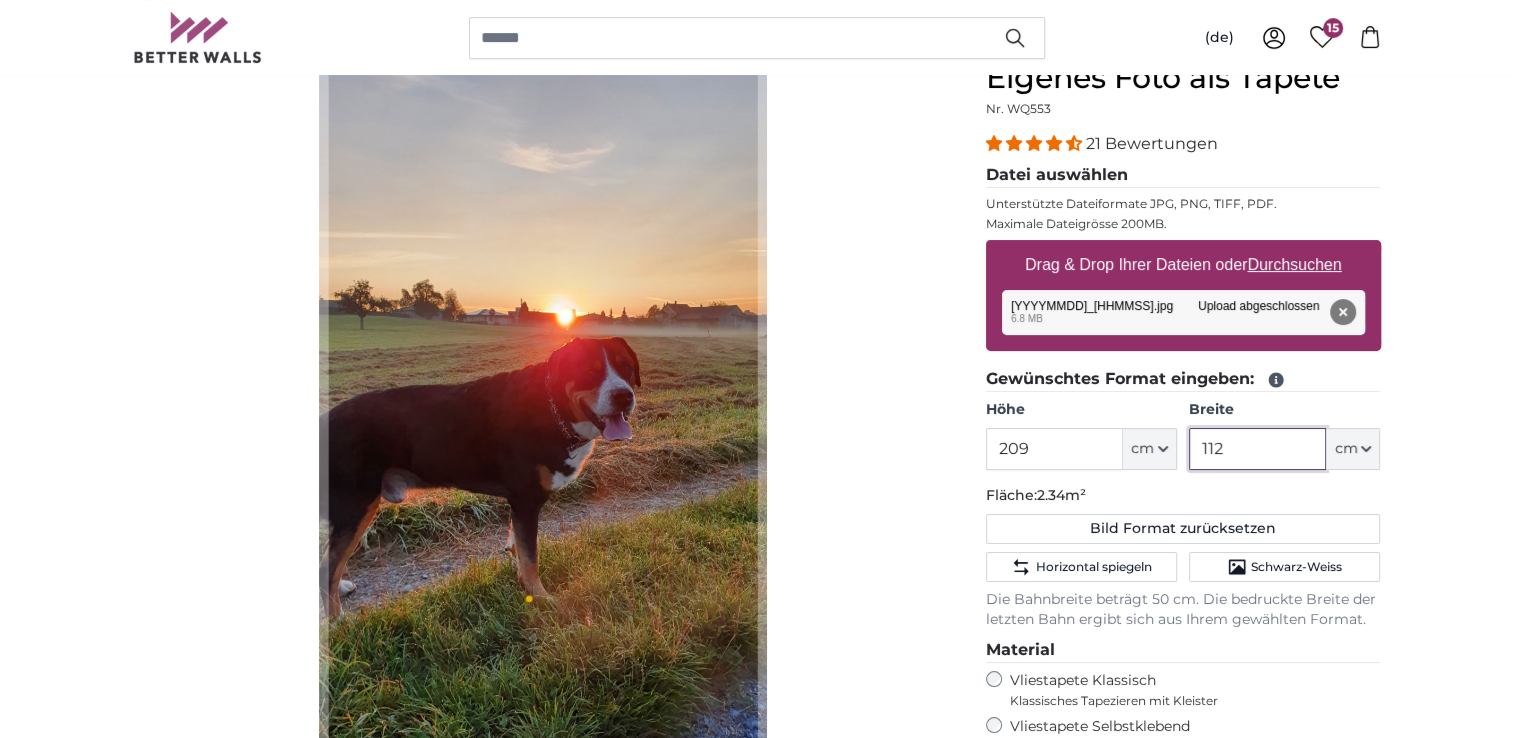 click on "112" at bounding box center [1257, 449] 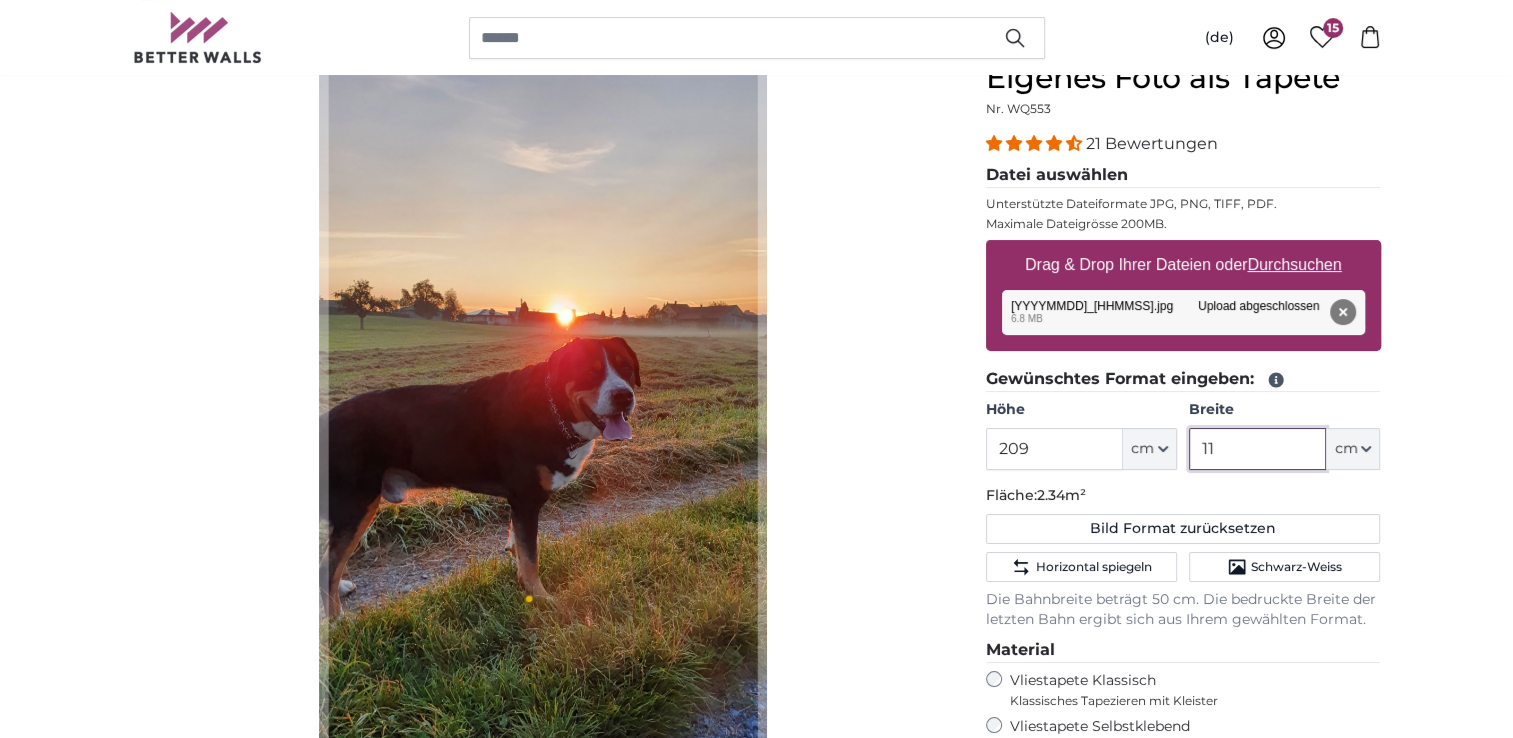 type on "1" 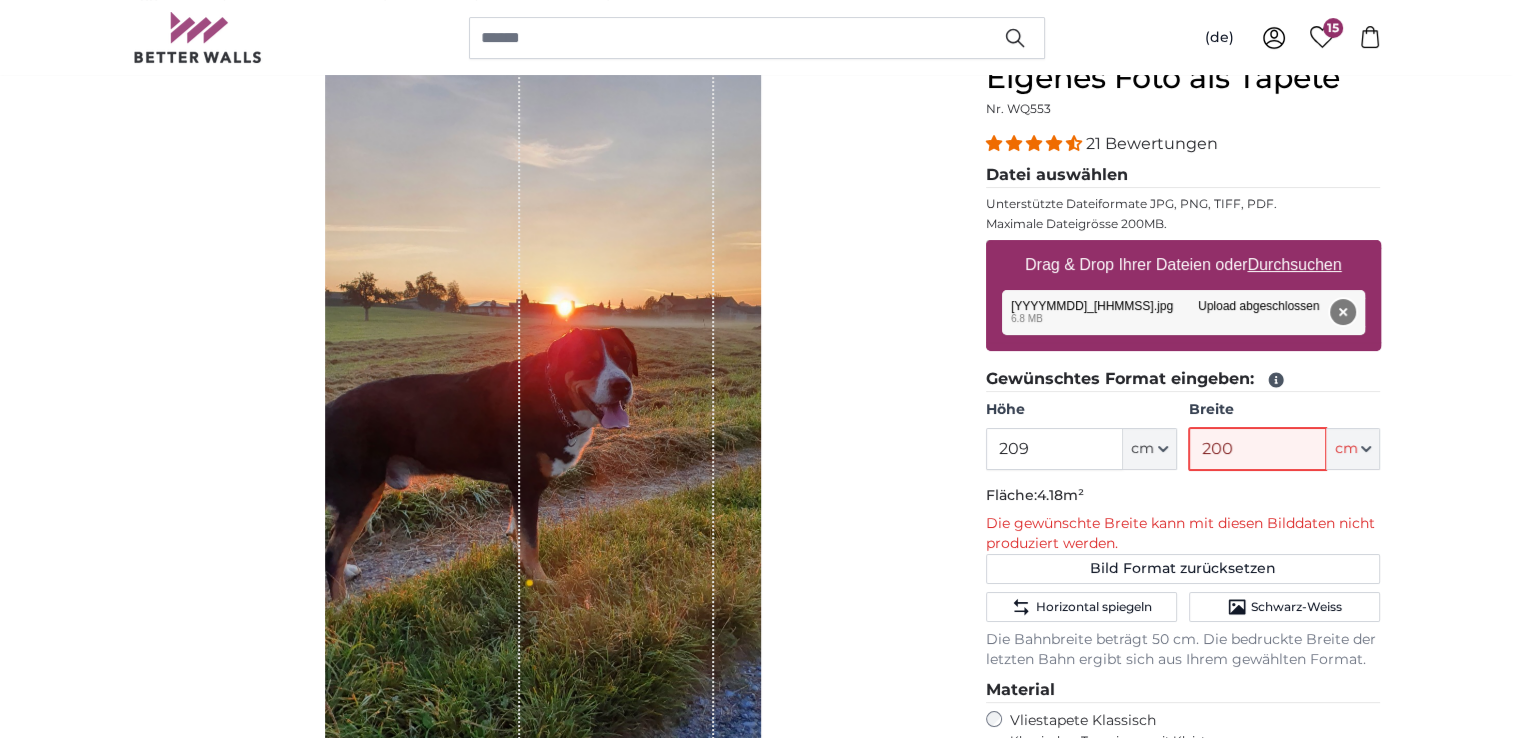 type on "200" 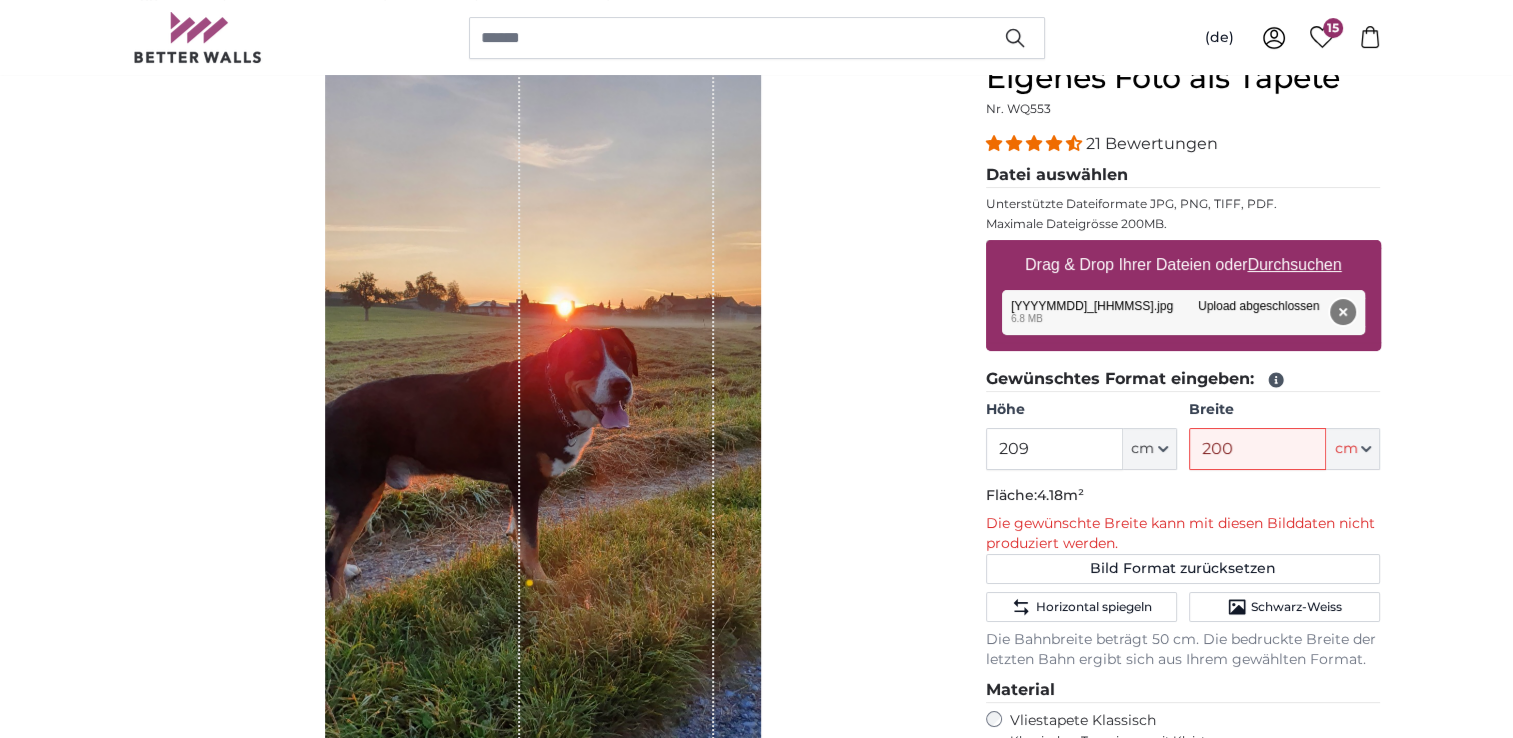 click on "Entfernen" at bounding box center [1342, 312] 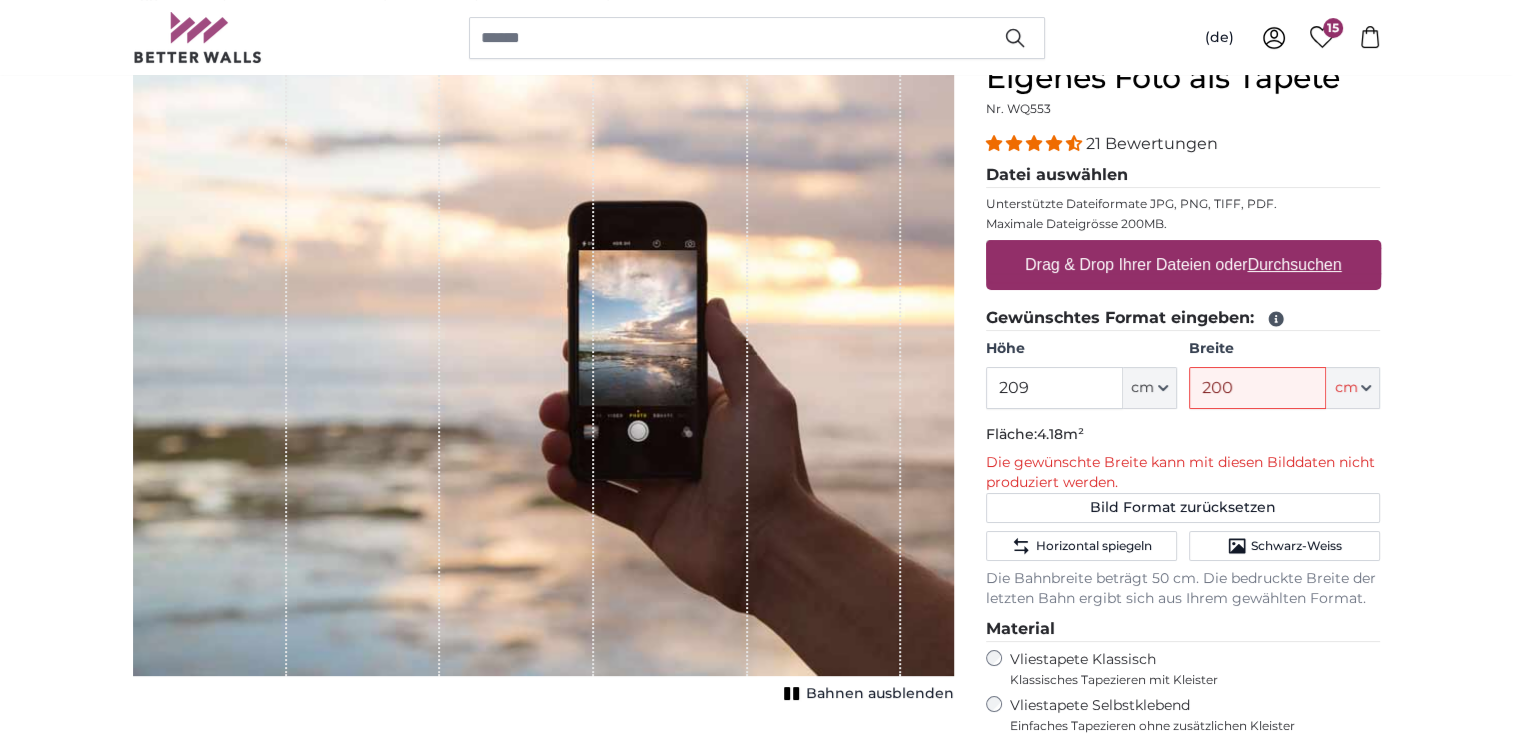 click on "Durchsuchen" at bounding box center (1294, 264) 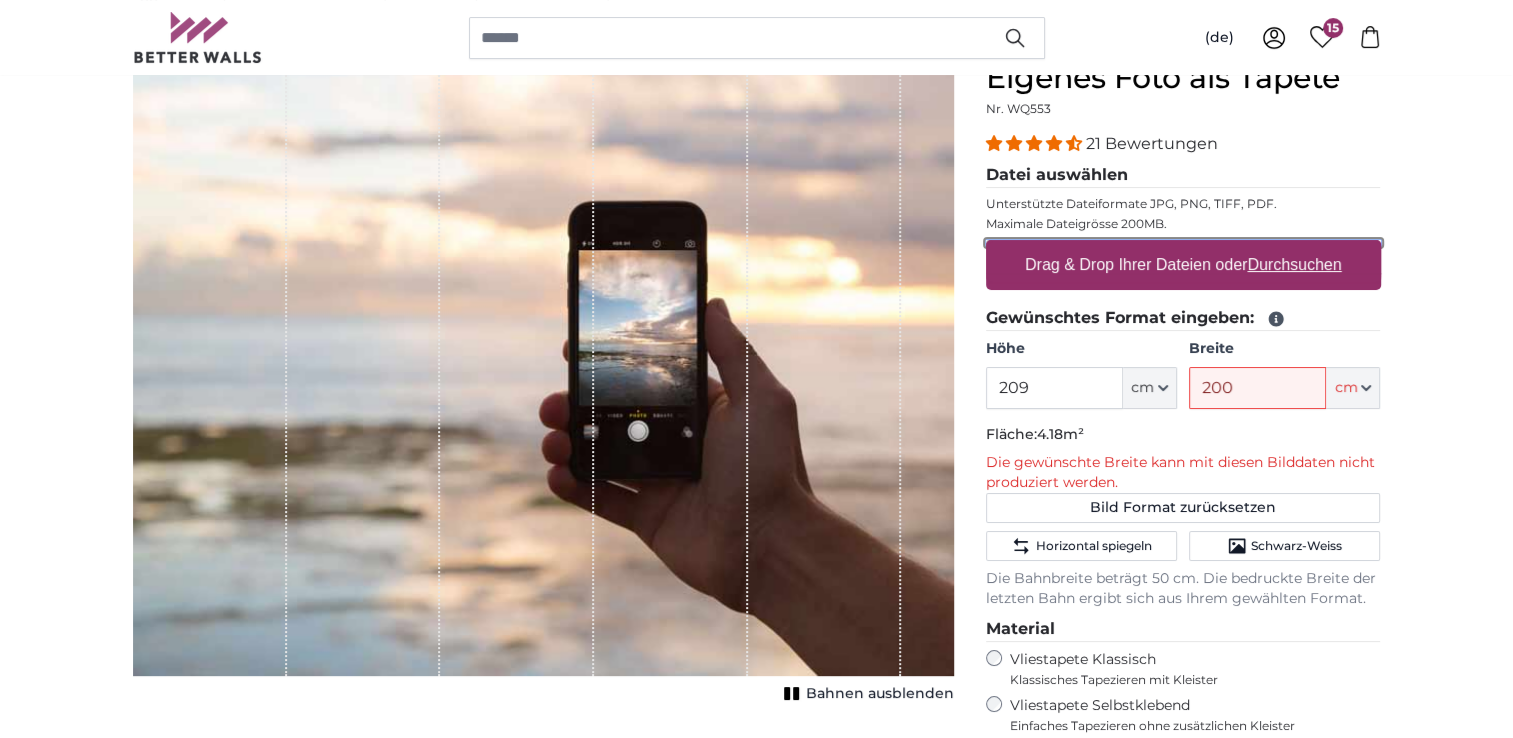 click on "Drag & Drop Ihrer Dateien oder  Durchsuchen" at bounding box center [1183, 243] 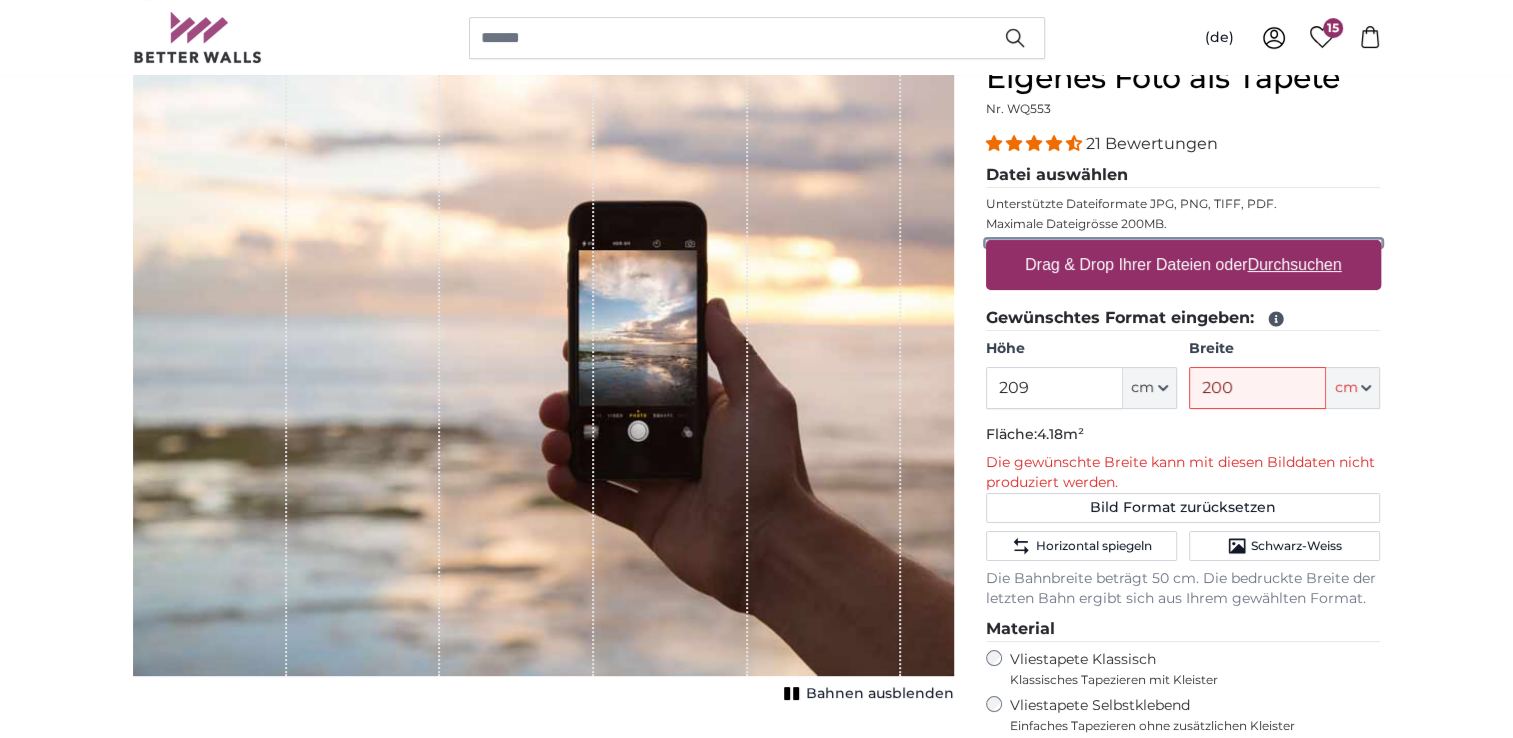 type on "**********" 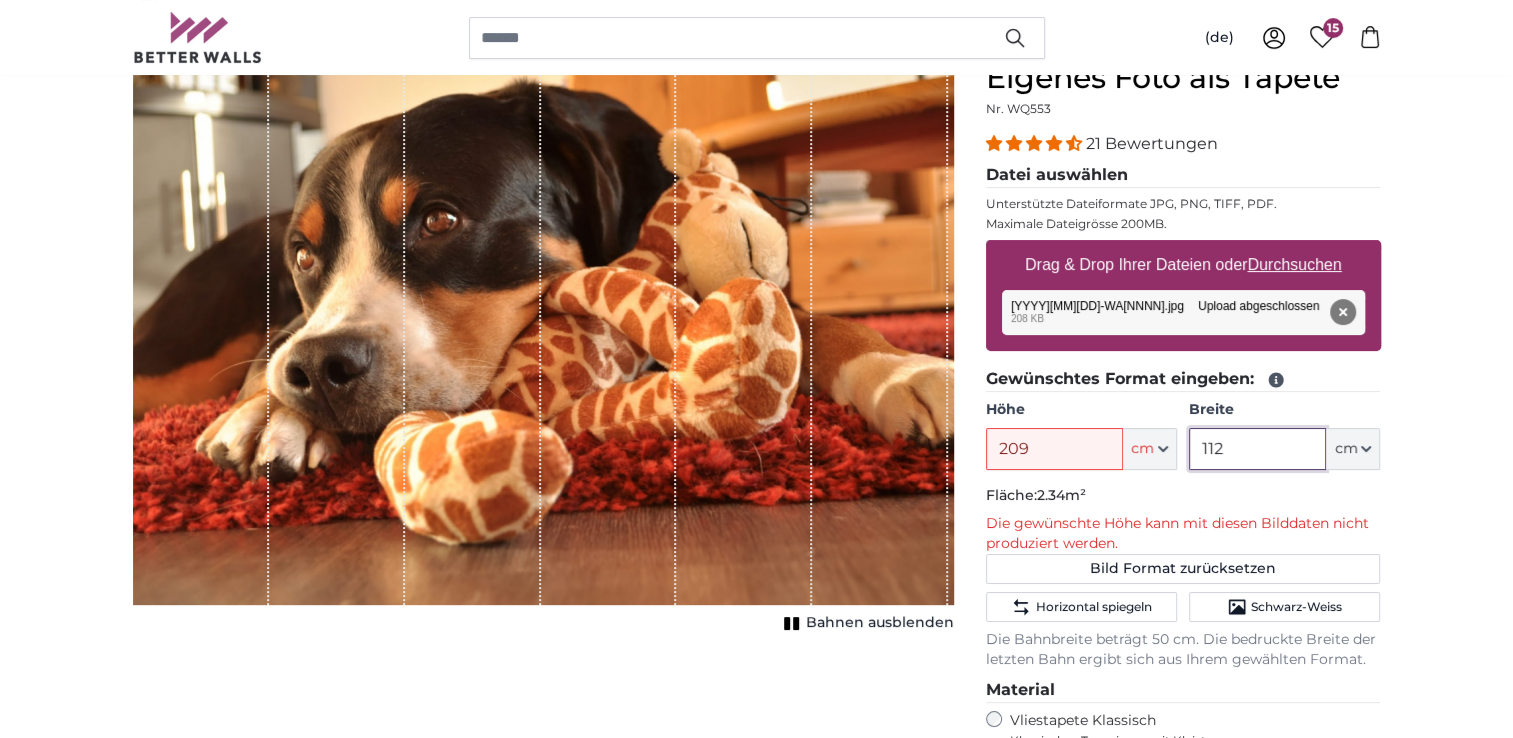 click on "112" at bounding box center [1257, 449] 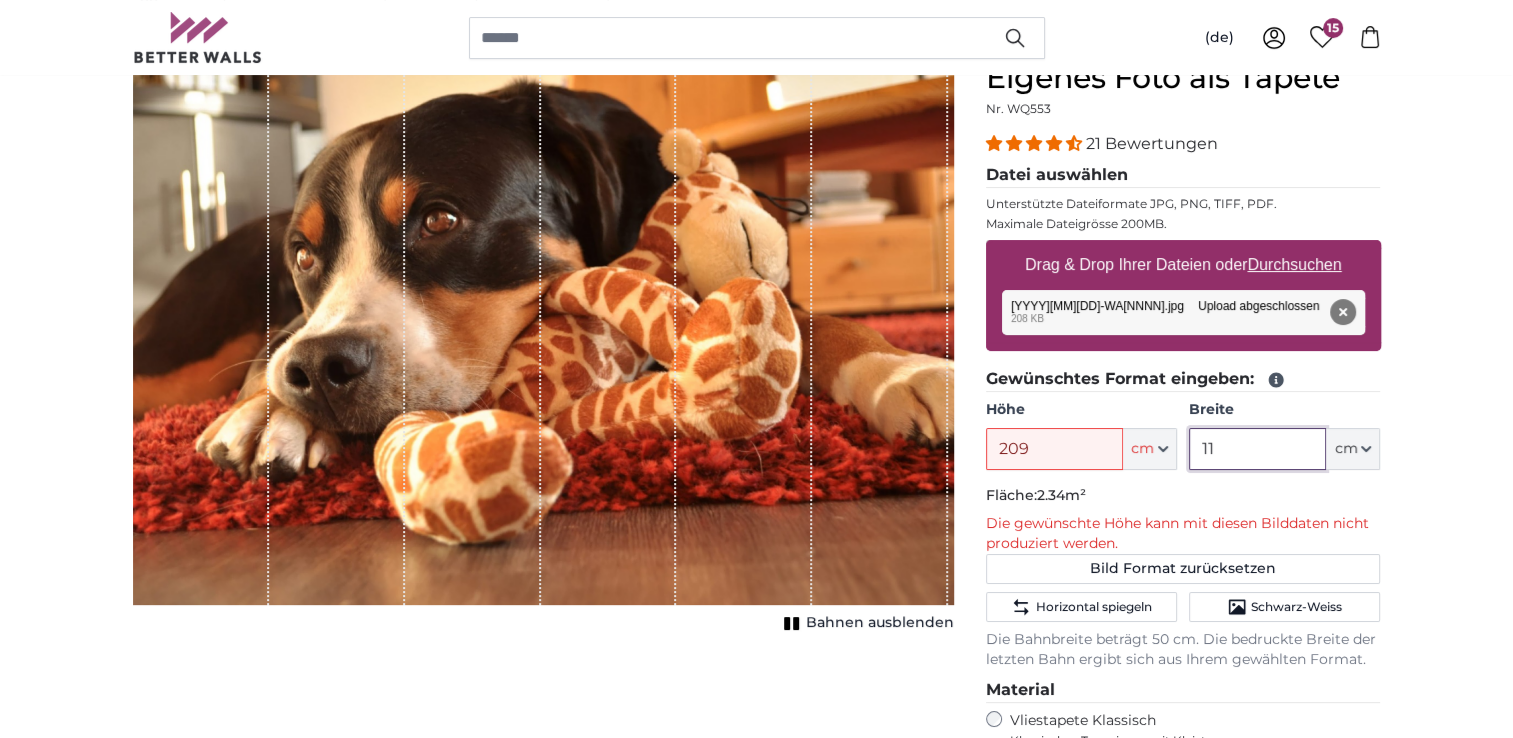 type on "1" 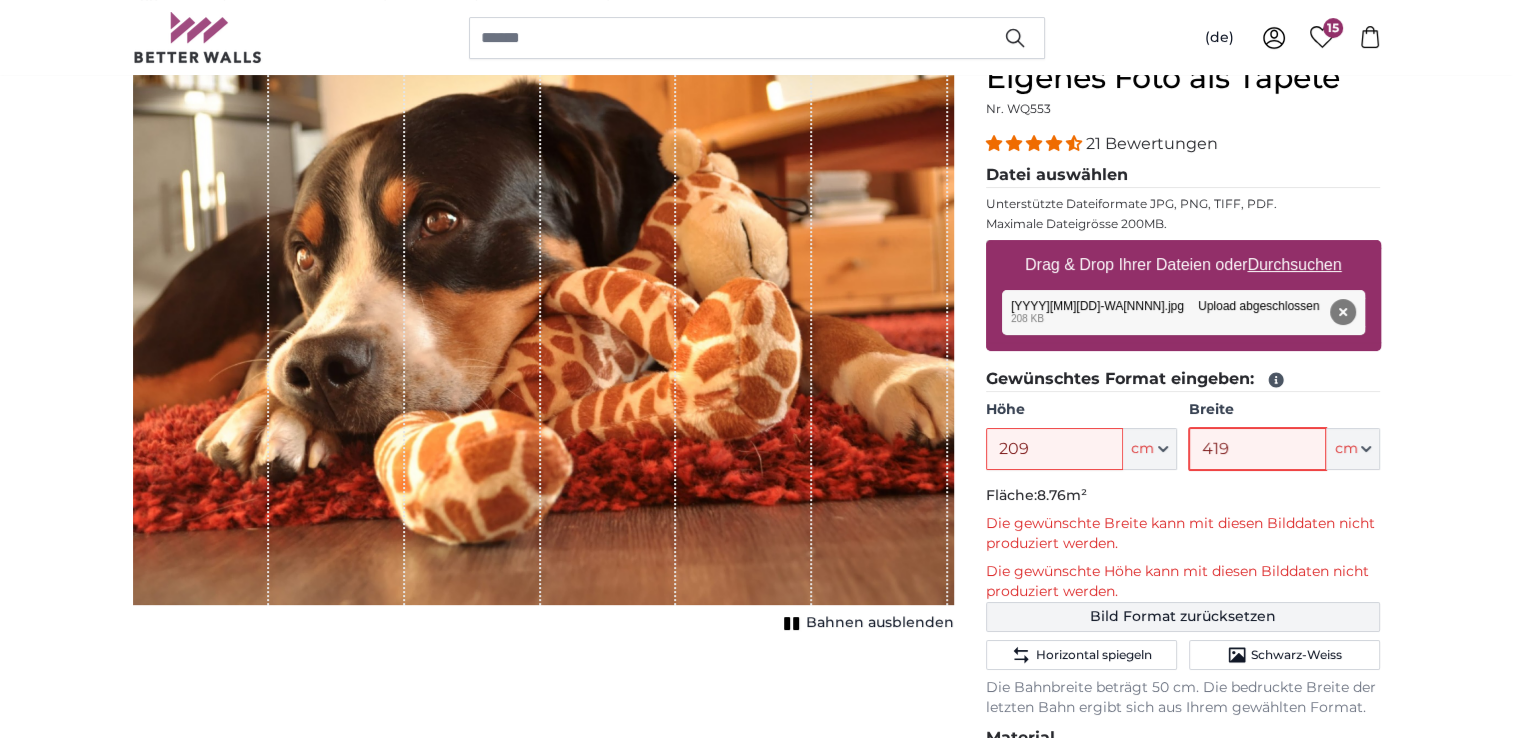 type on "419" 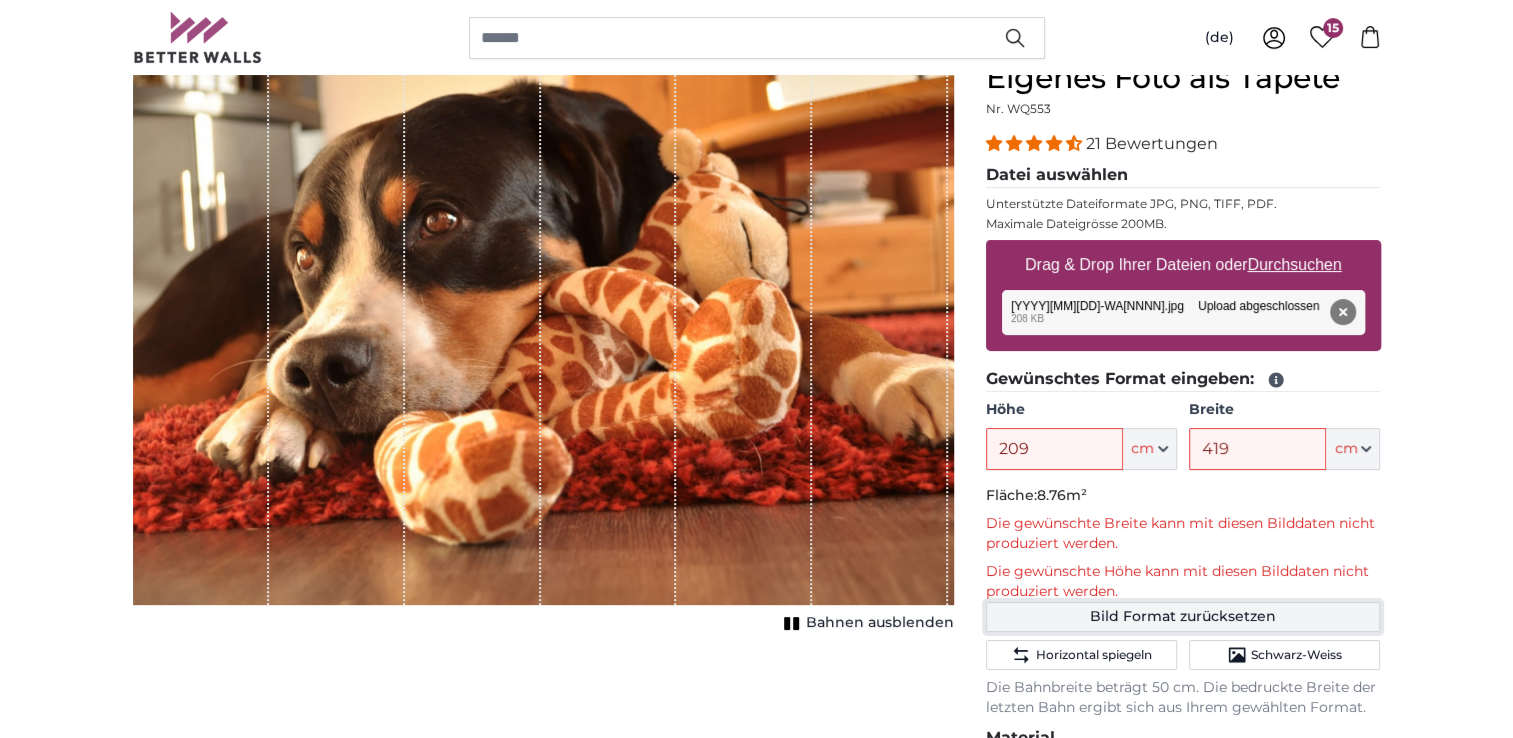 click on "Bild Format zurücksetzen" 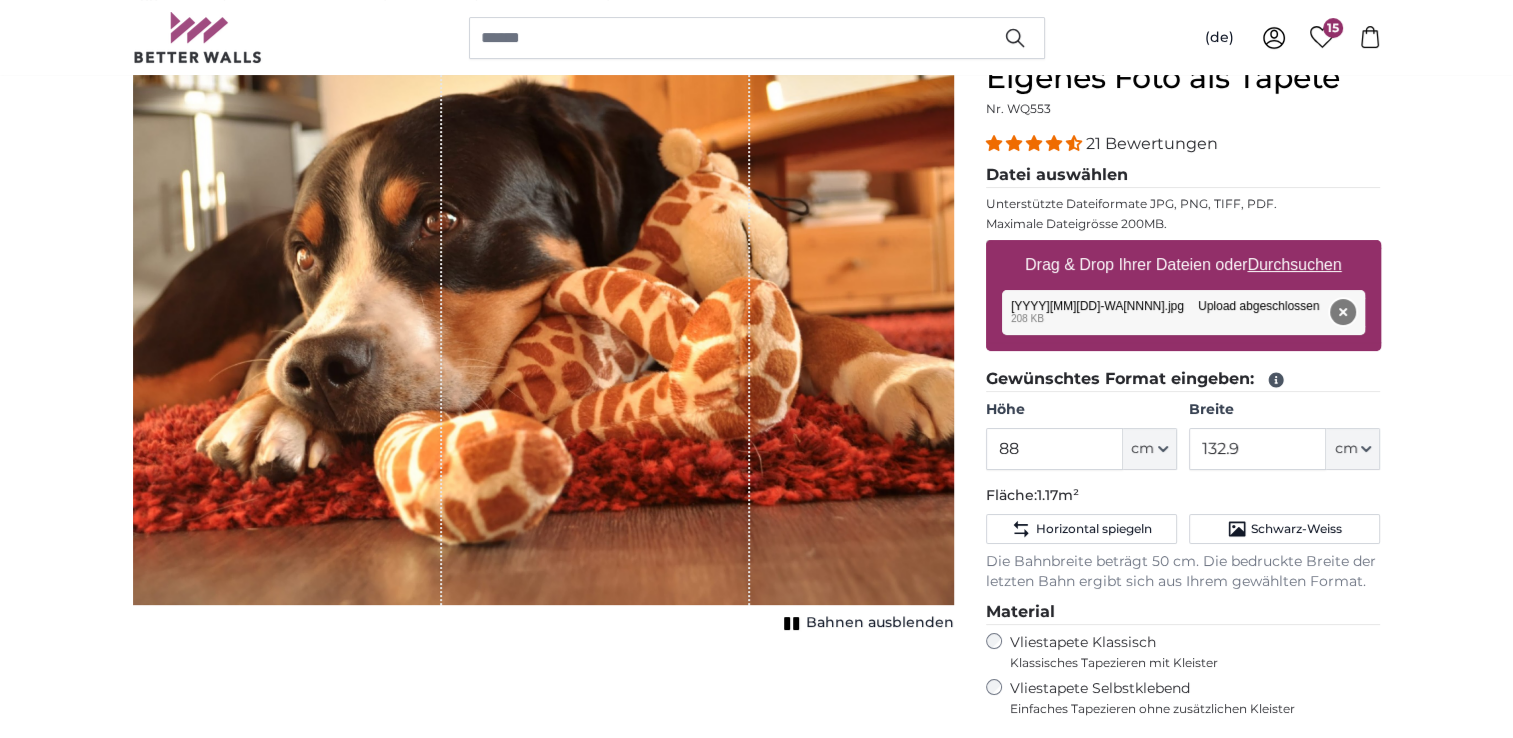 click on "Entfernen" at bounding box center [1342, 312] 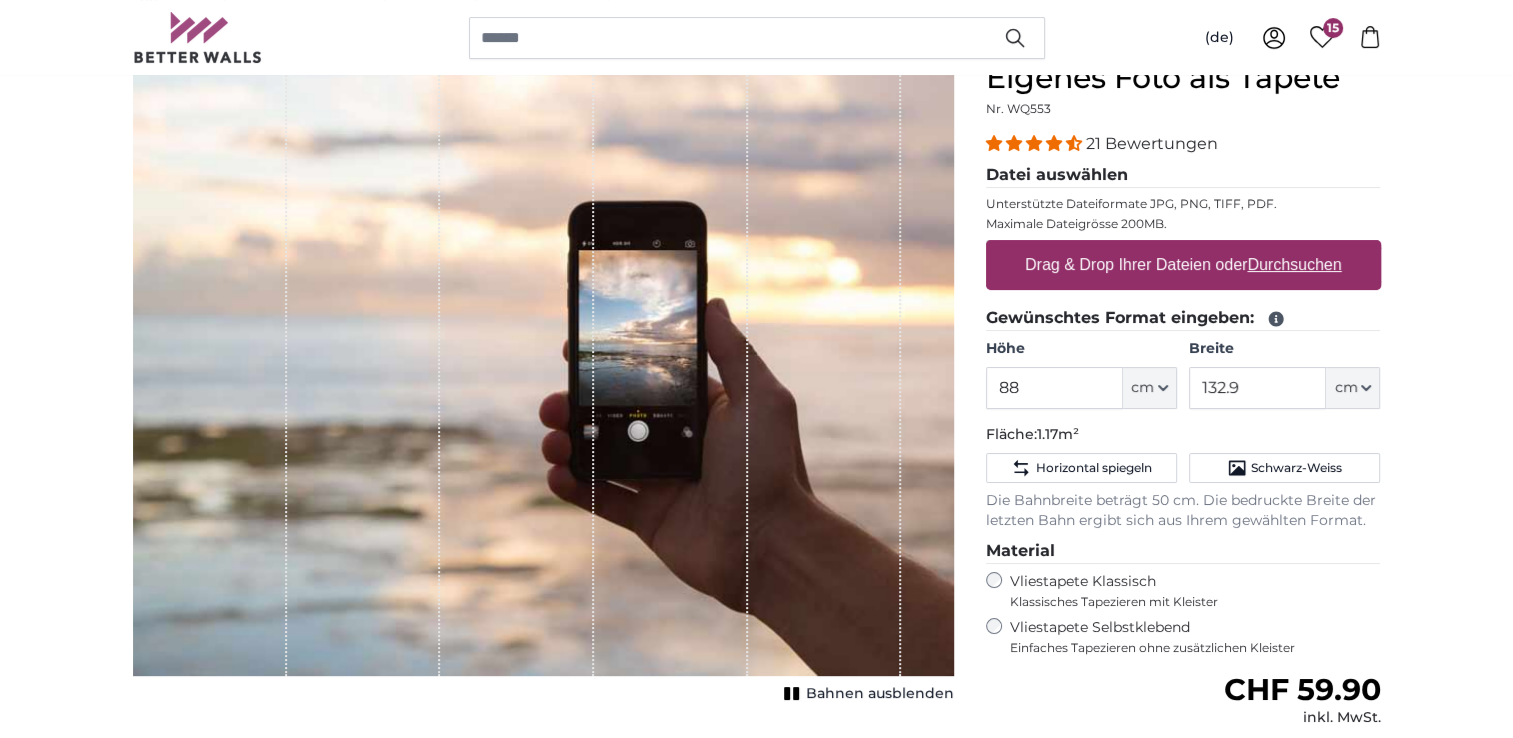 click on "Durchsuchen" at bounding box center (1294, 264) 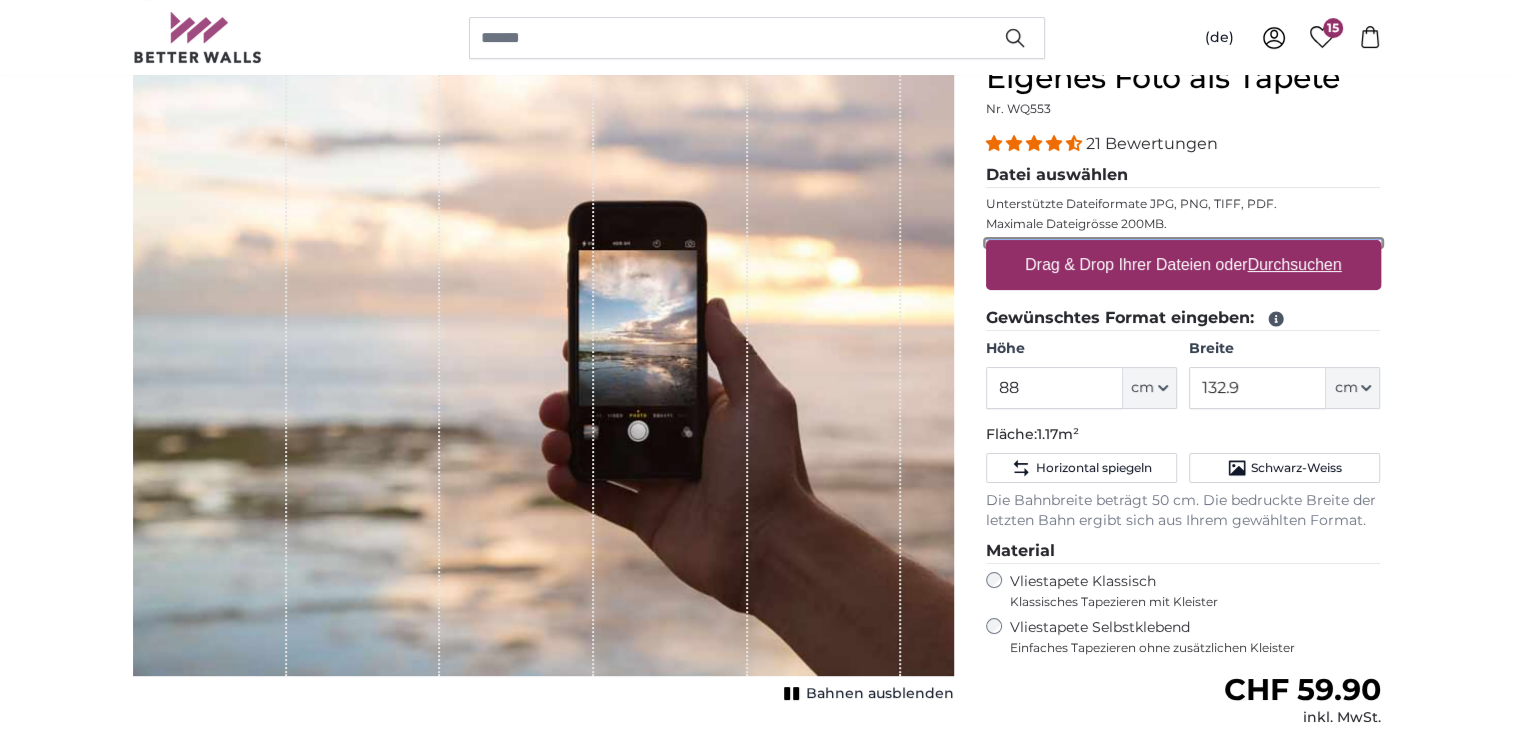 click on "Drag & Drop Ihrer Dateien oder  Durchsuchen" at bounding box center [1183, 243] 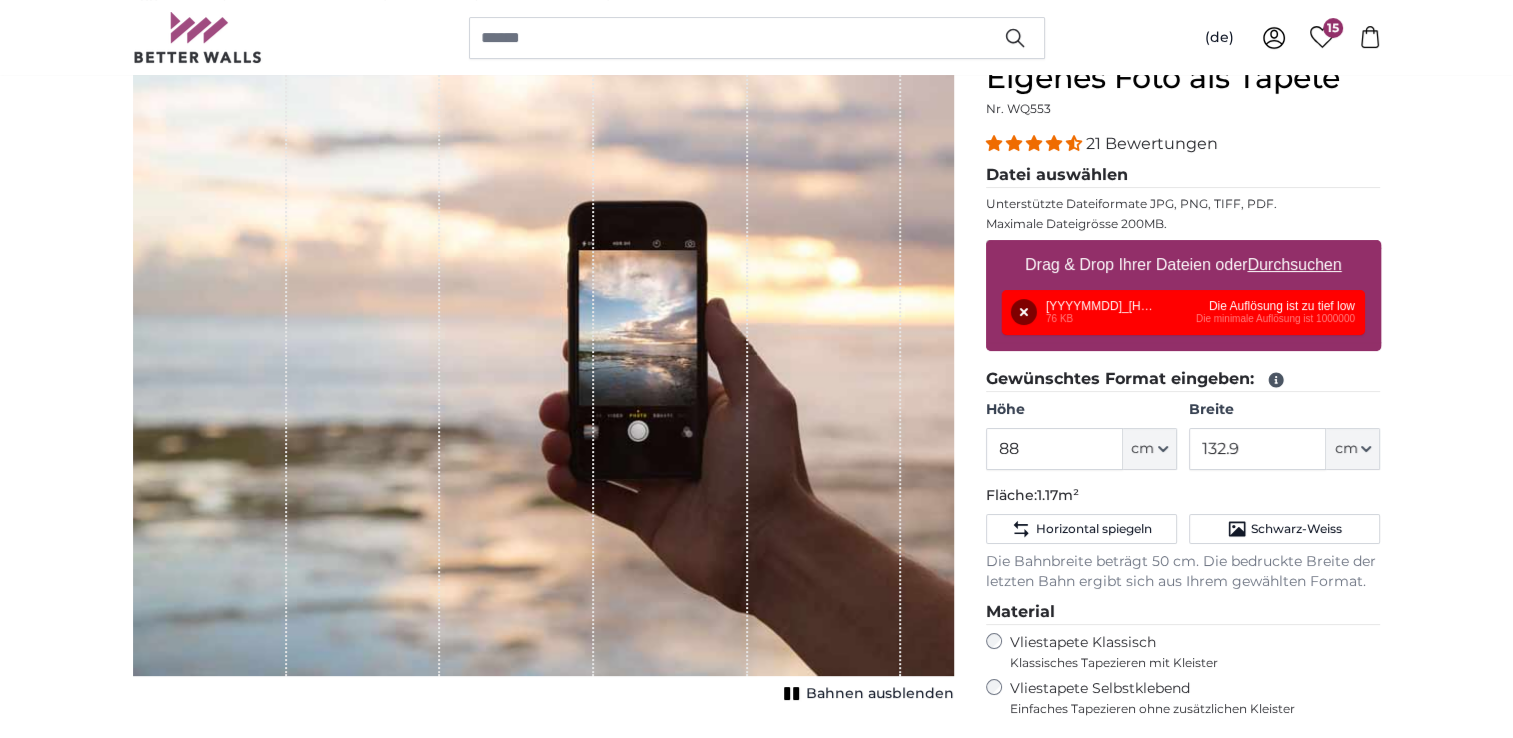 click on "Durchsuchen" at bounding box center [1294, 264] 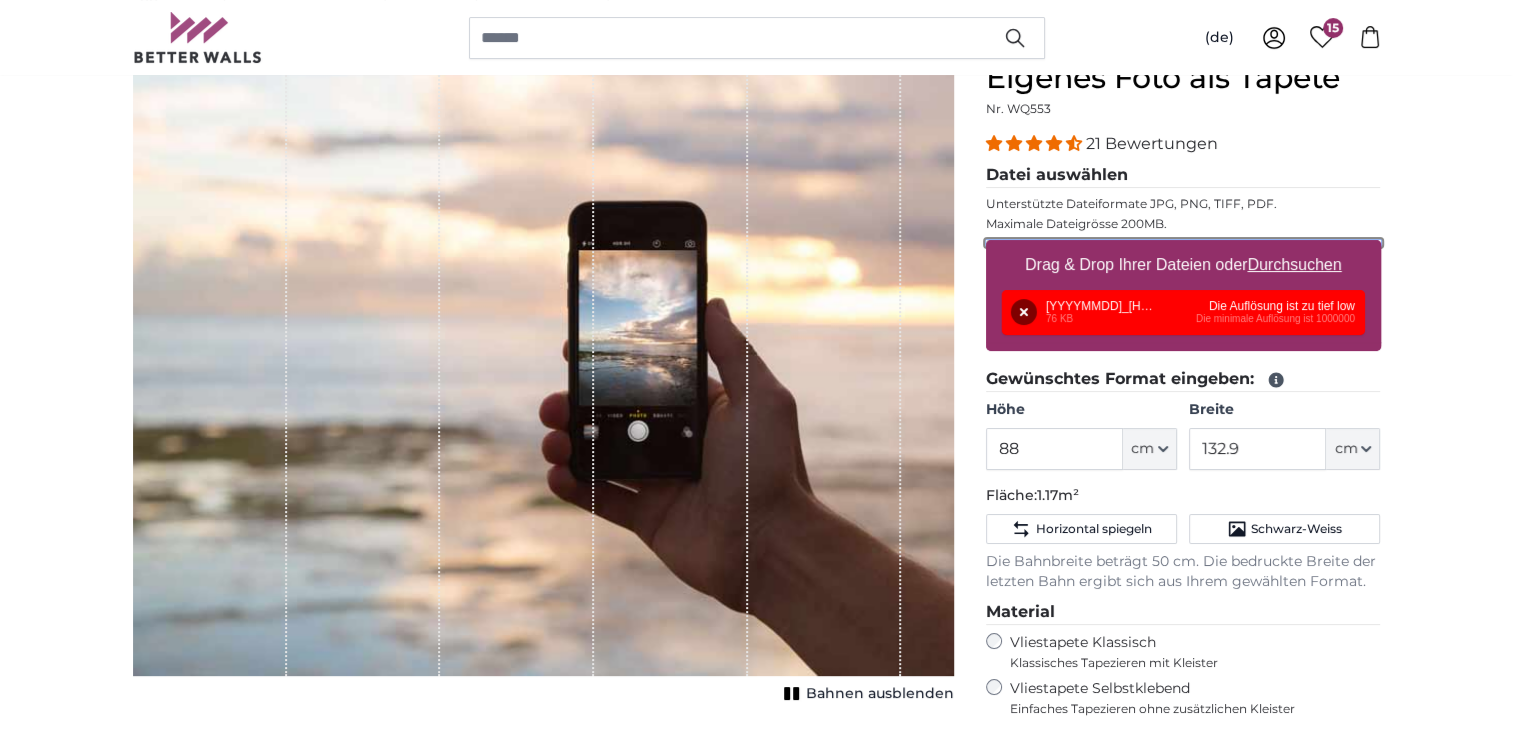 click on "Drag & Drop Ihrer Dateien oder  Durchsuchen" at bounding box center [1183, 243] 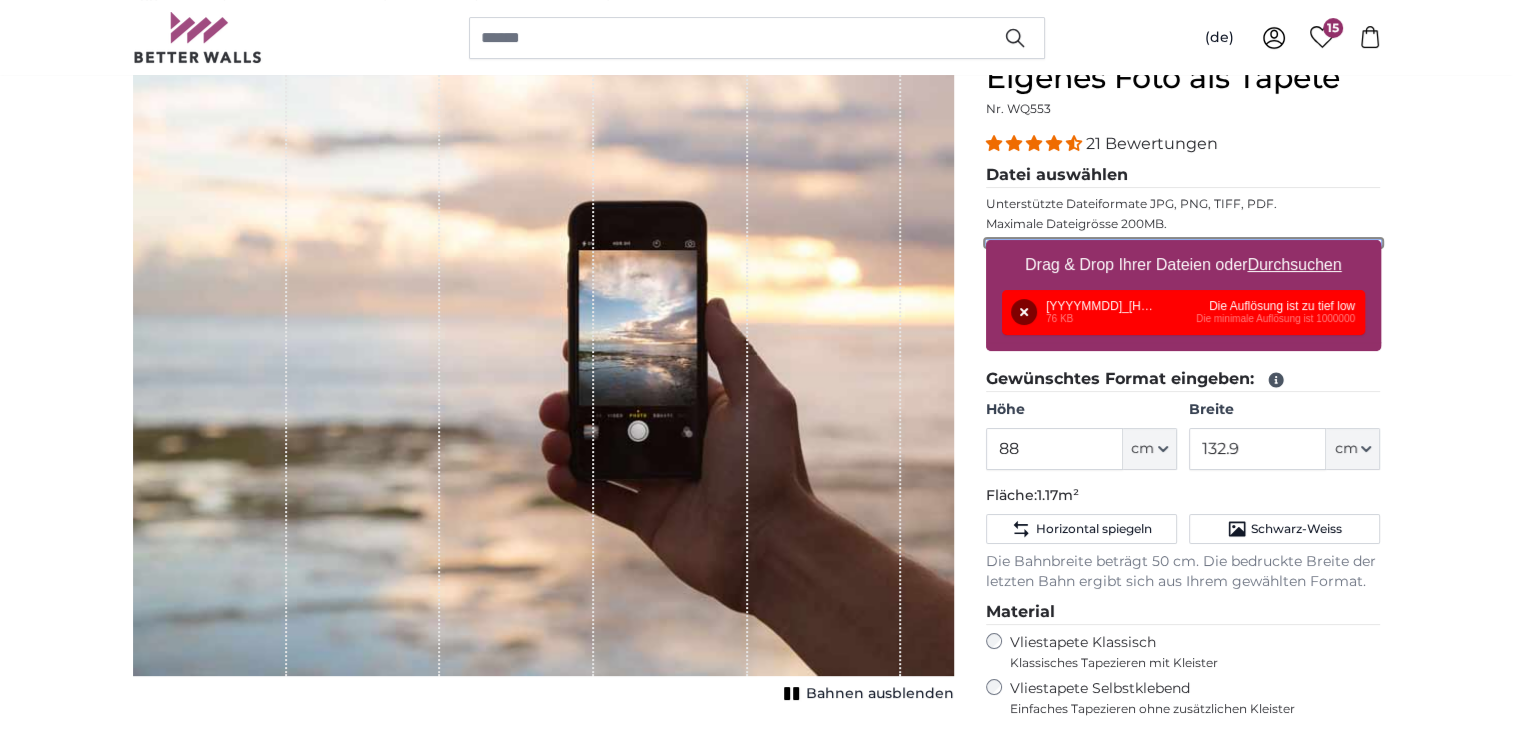 type on "**********" 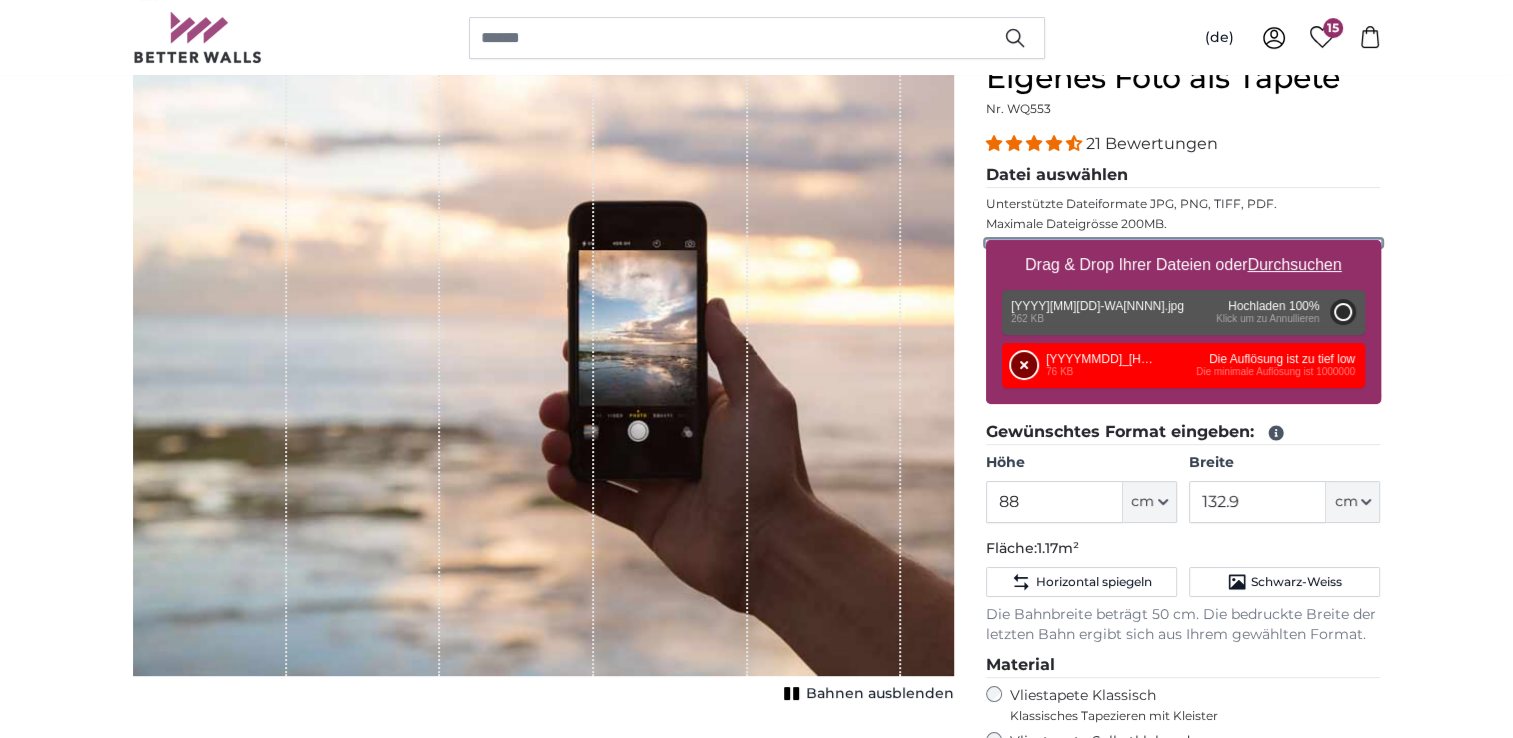type on "209" 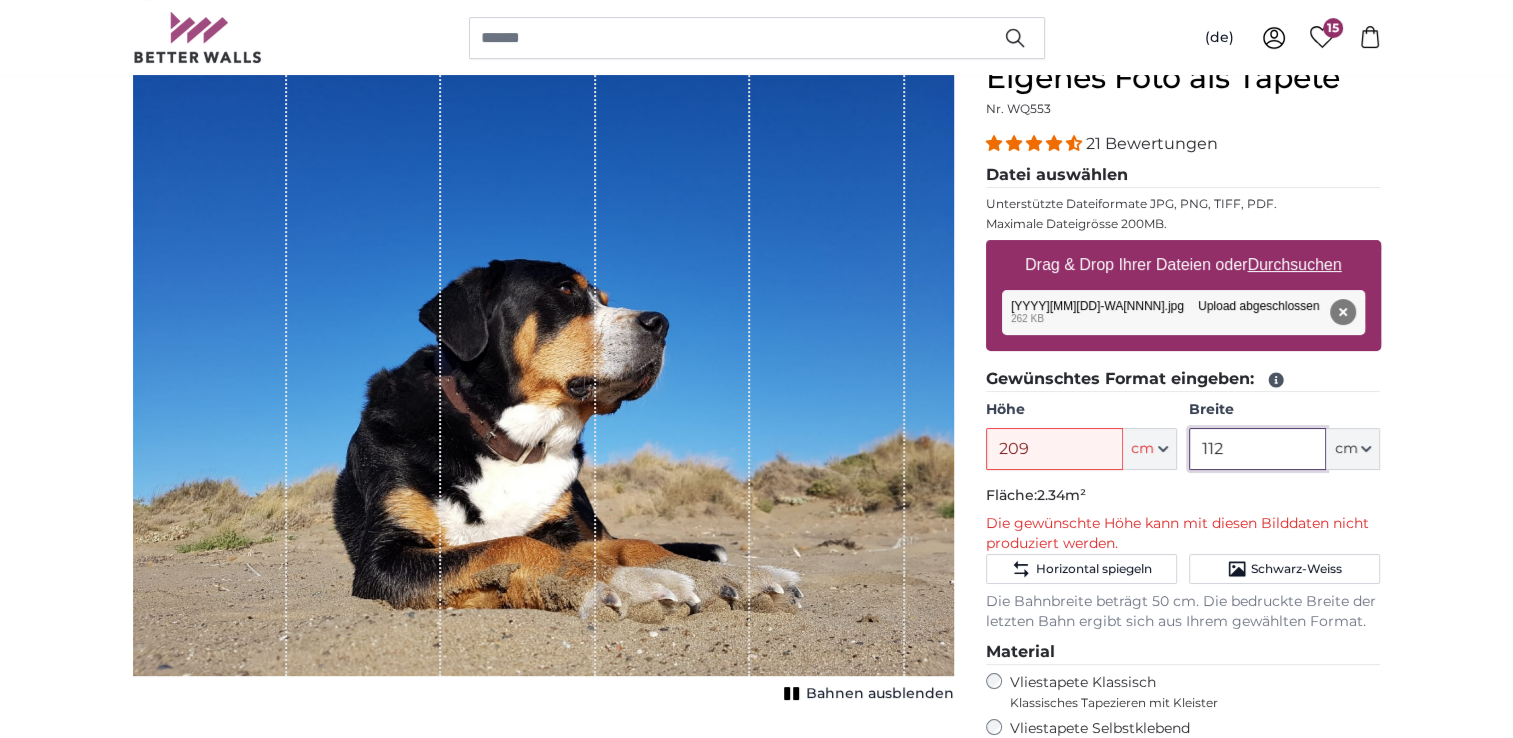 click on "112" at bounding box center [1257, 449] 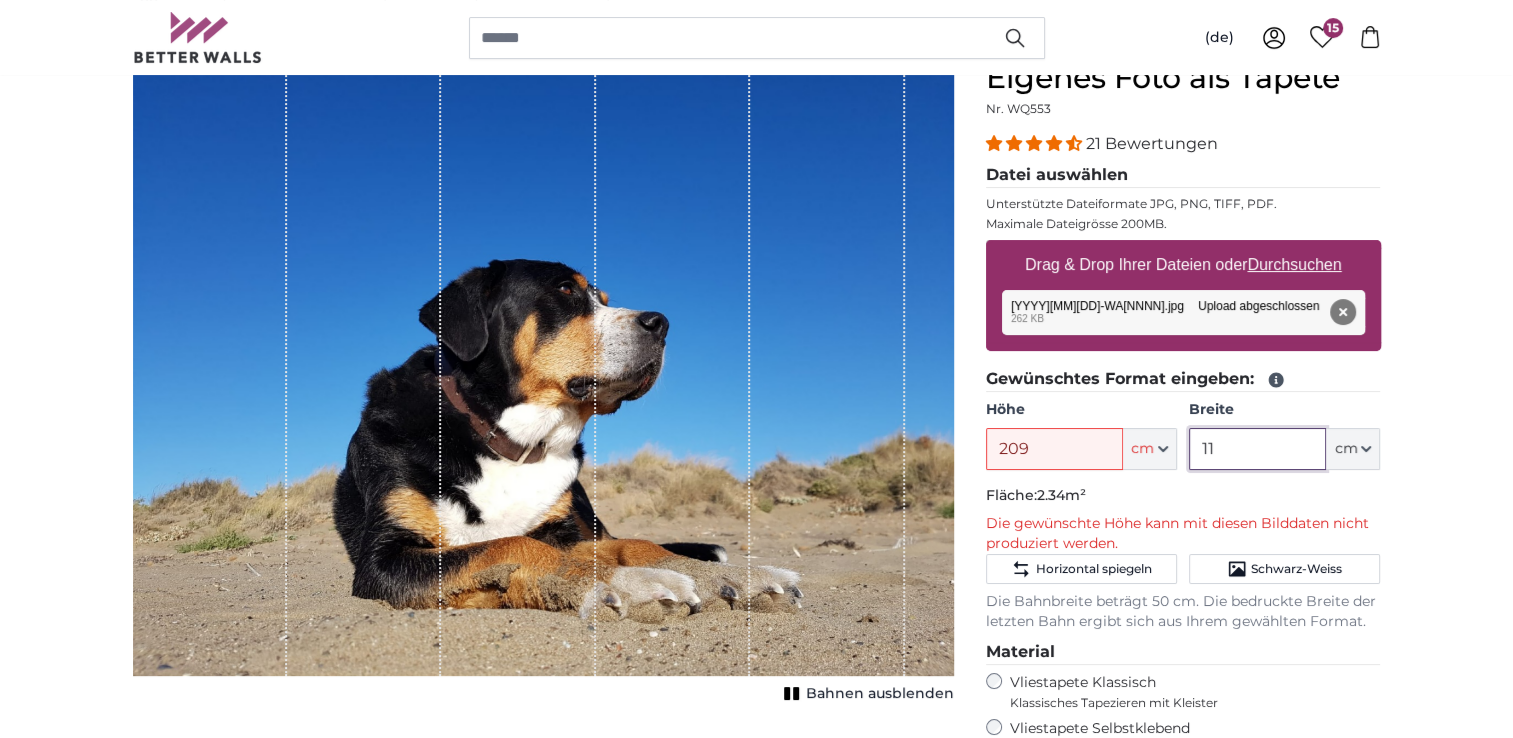 type on "1" 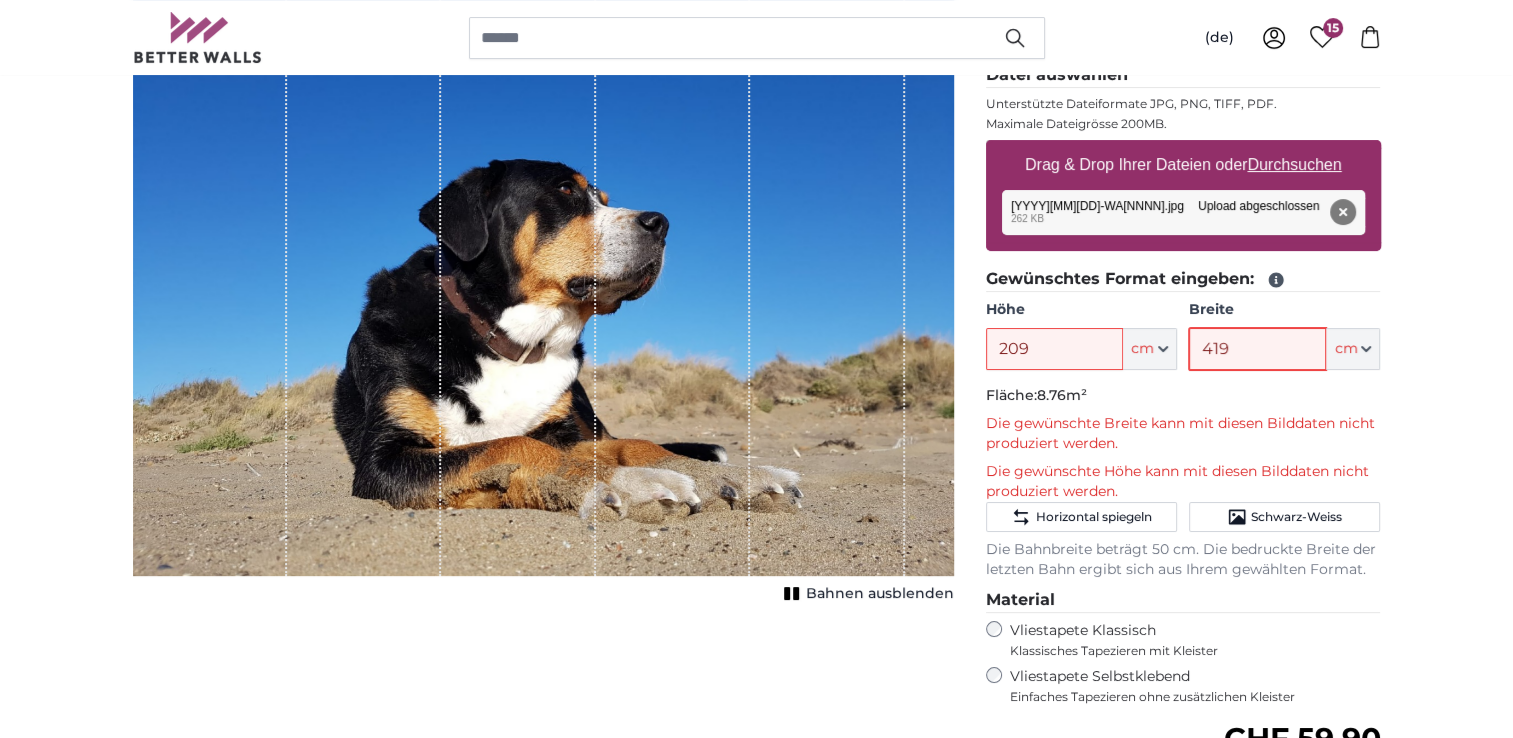 scroll, scrollTop: 200, scrollLeft: 0, axis: vertical 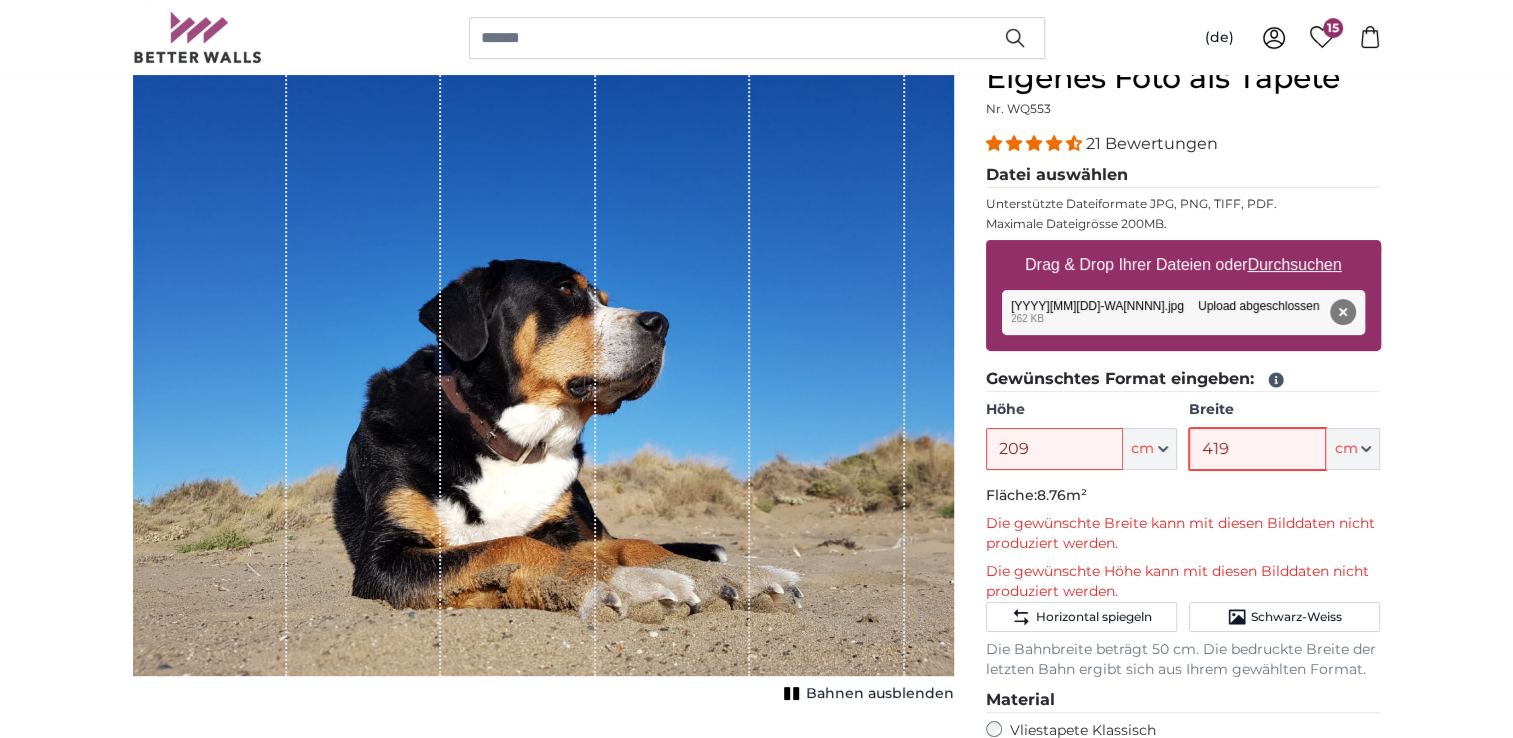 type on "419" 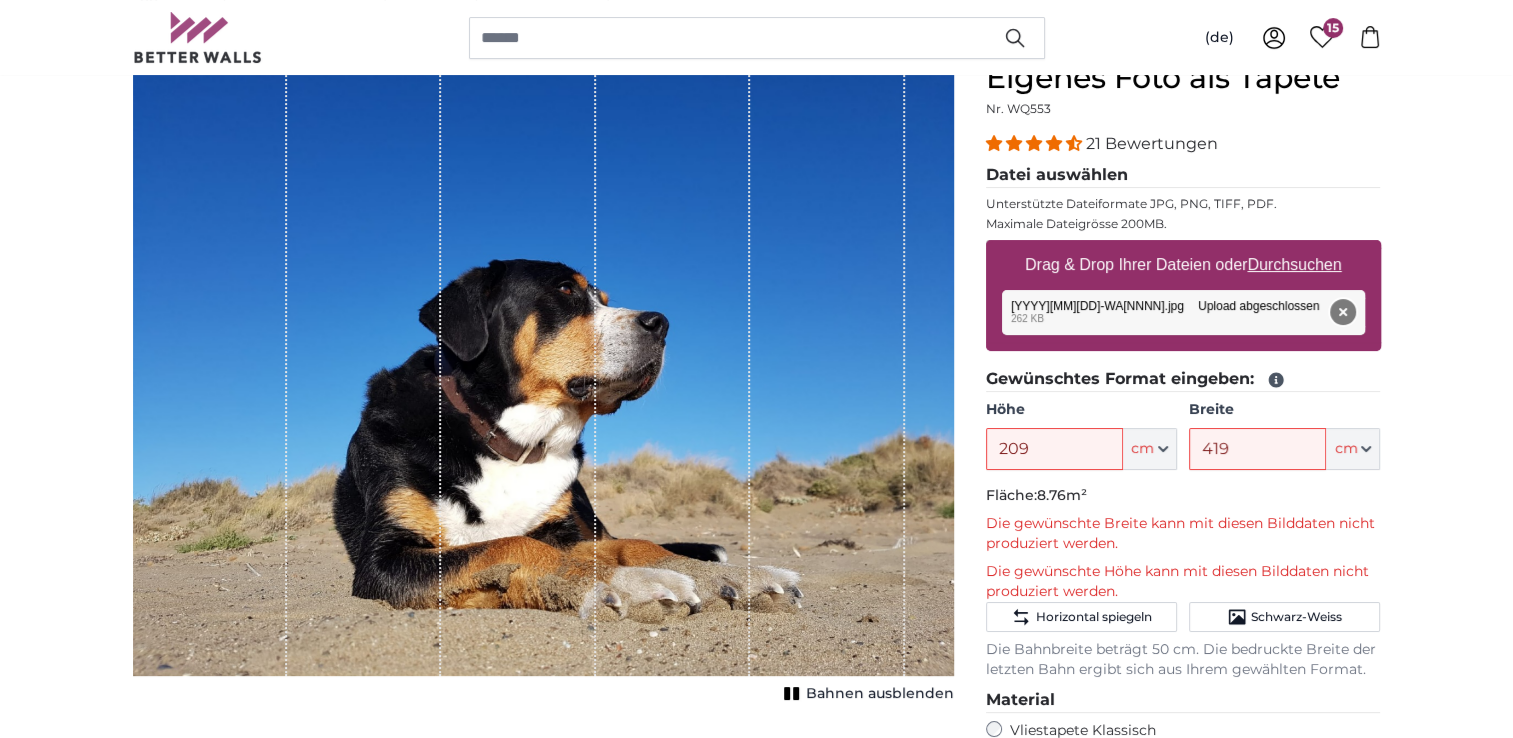 click on "Entfernen" at bounding box center (1342, 312) 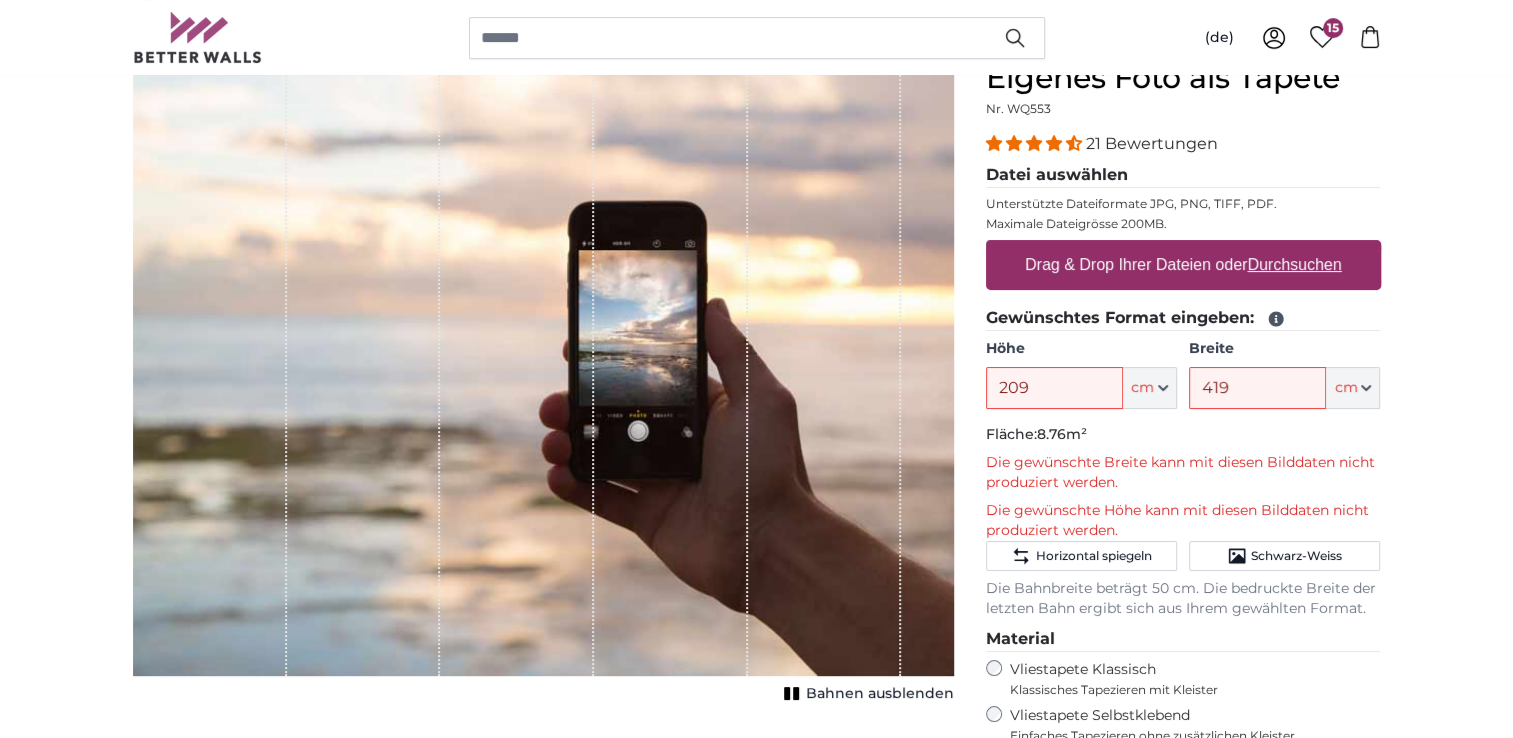 click on "Durchsuchen" at bounding box center (1294, 264) 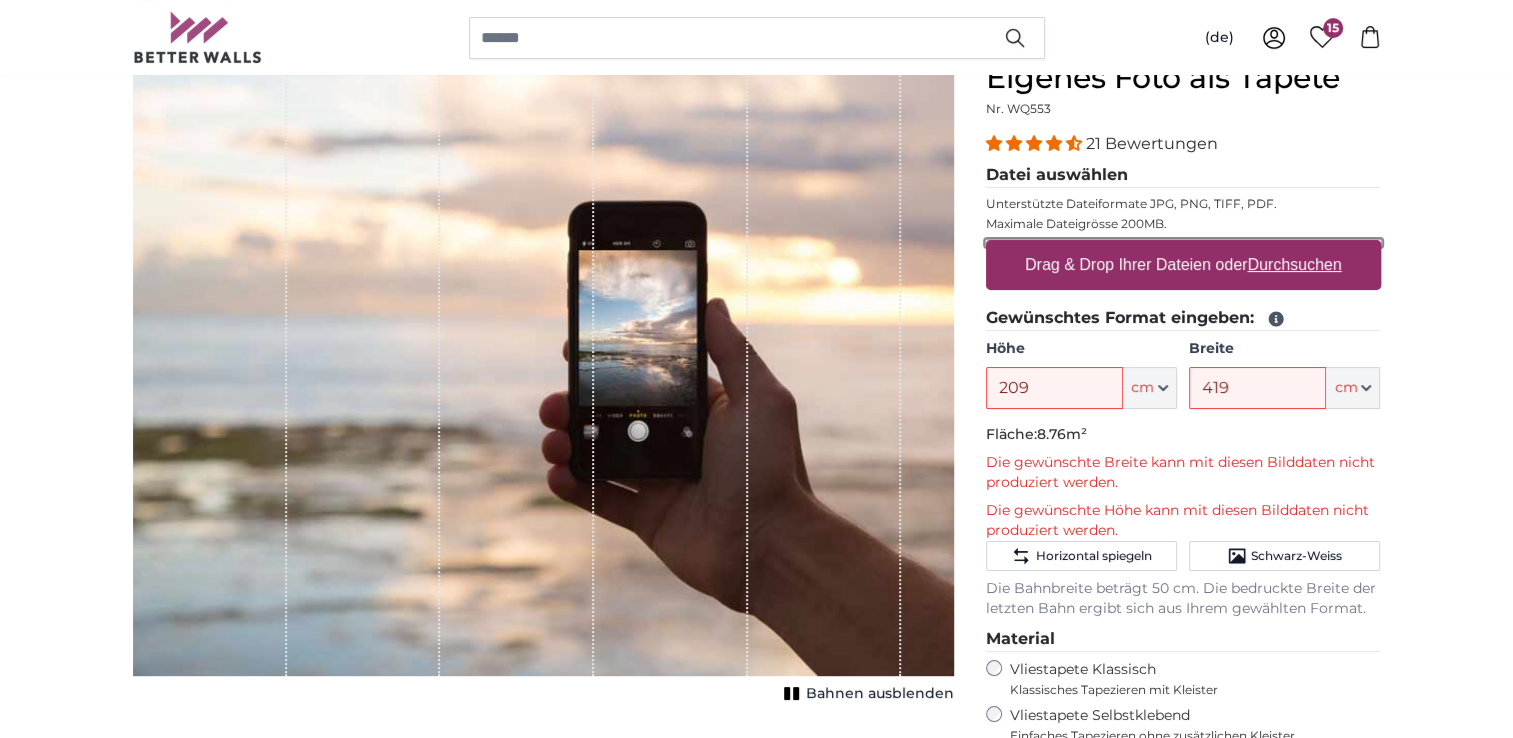 click on "Drag & Drop Ihrer Dateien oder  Durchsuchen" at bounding box center (1183, 243) 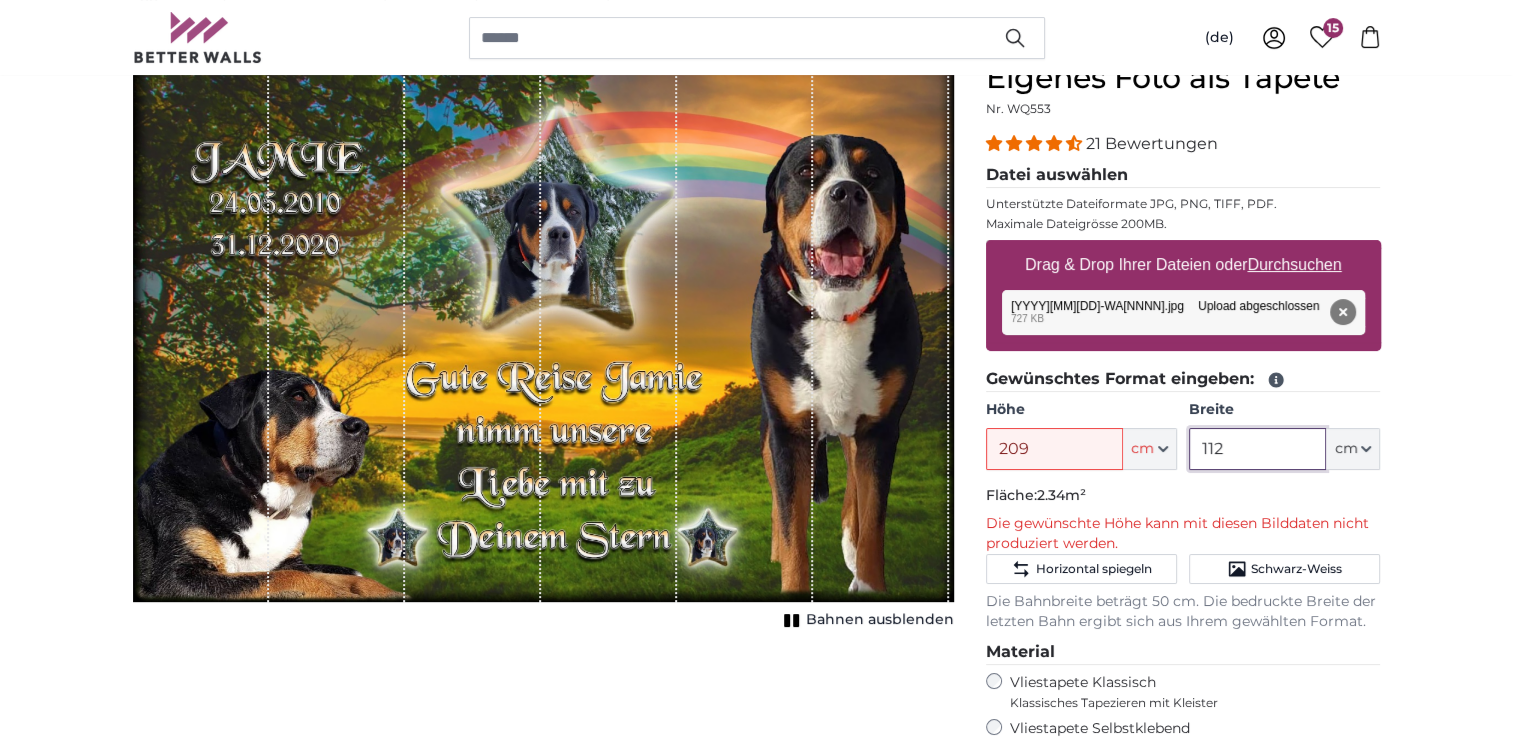 click on "112" at bounding box center [1257, 449] 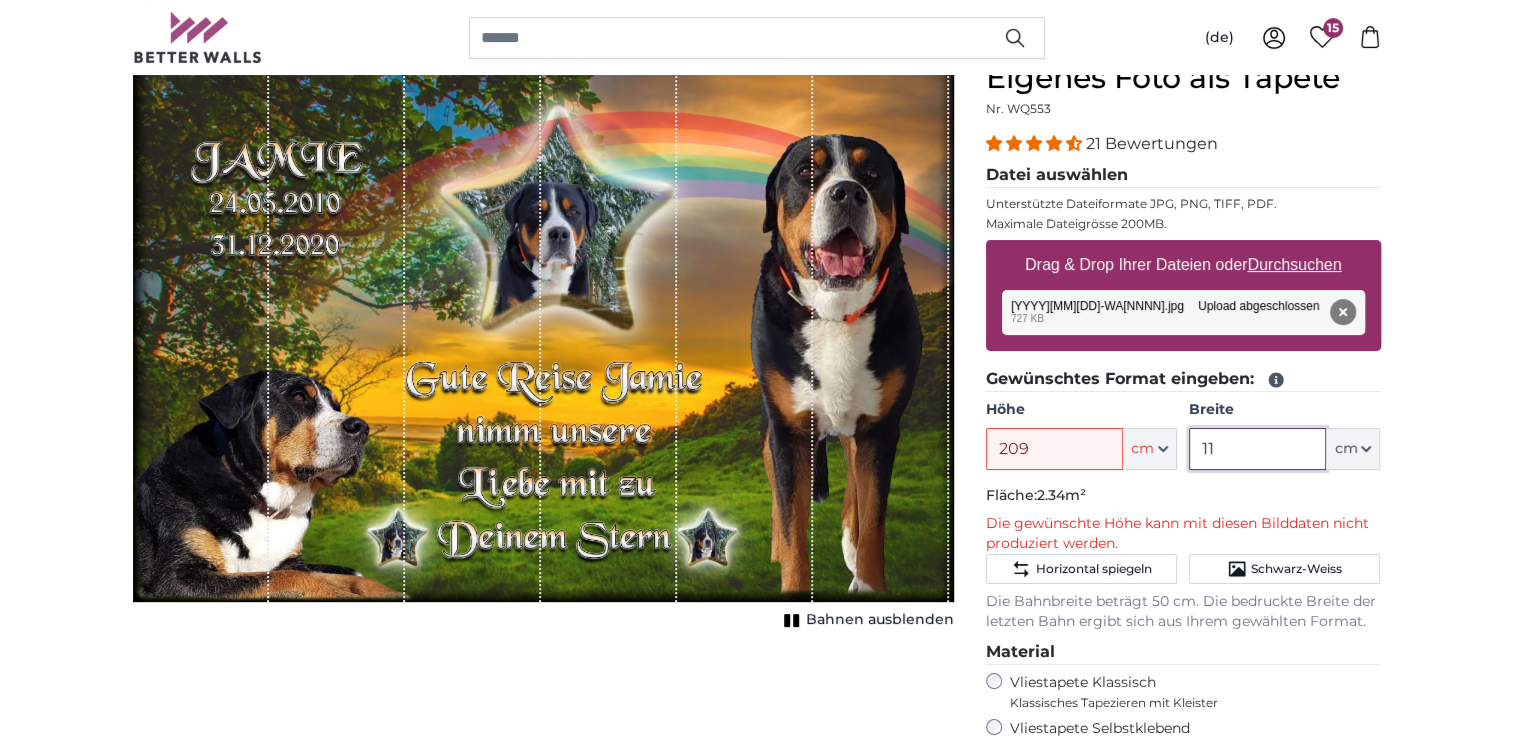 type on "1" 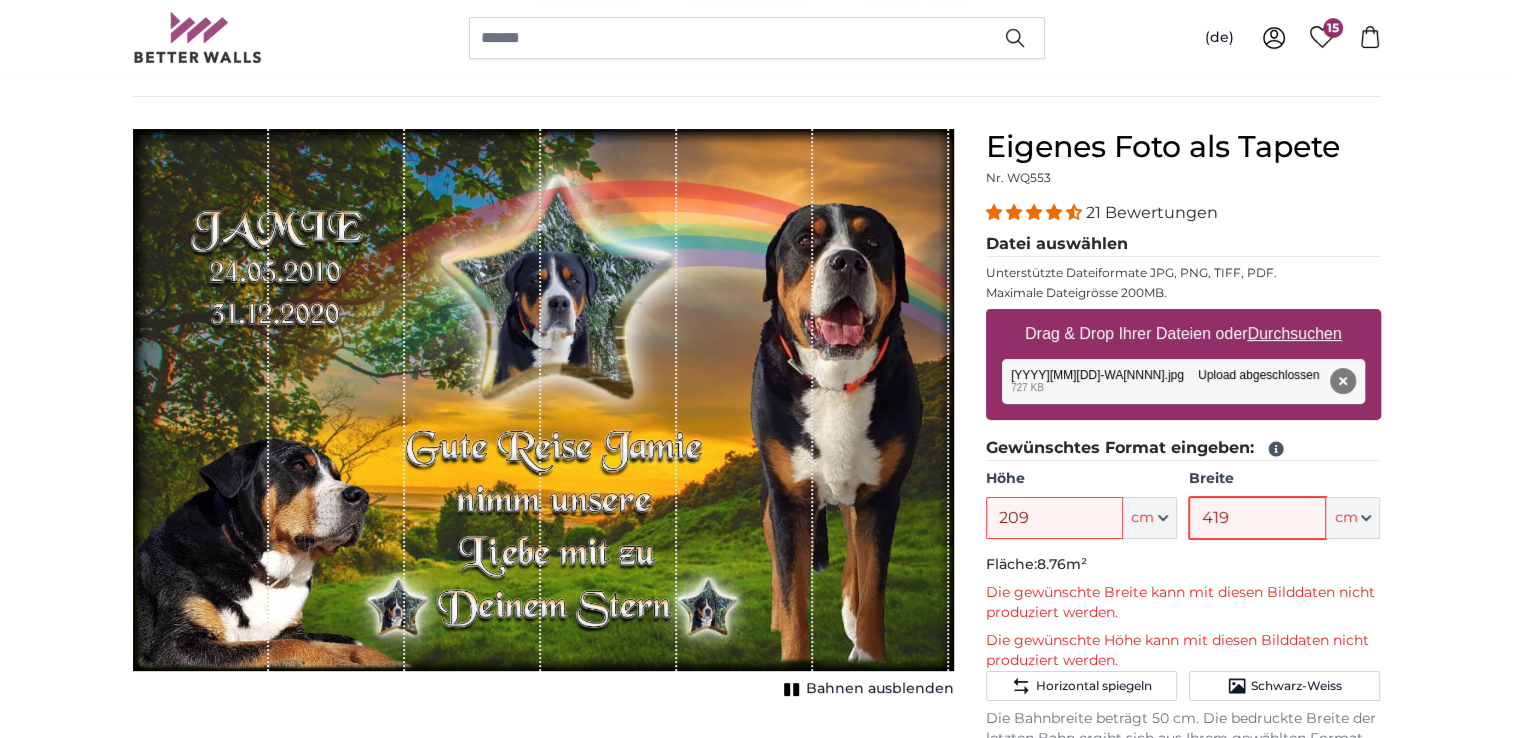 scroll, scrollTop: 0, scrollLeft: 0, axis: both 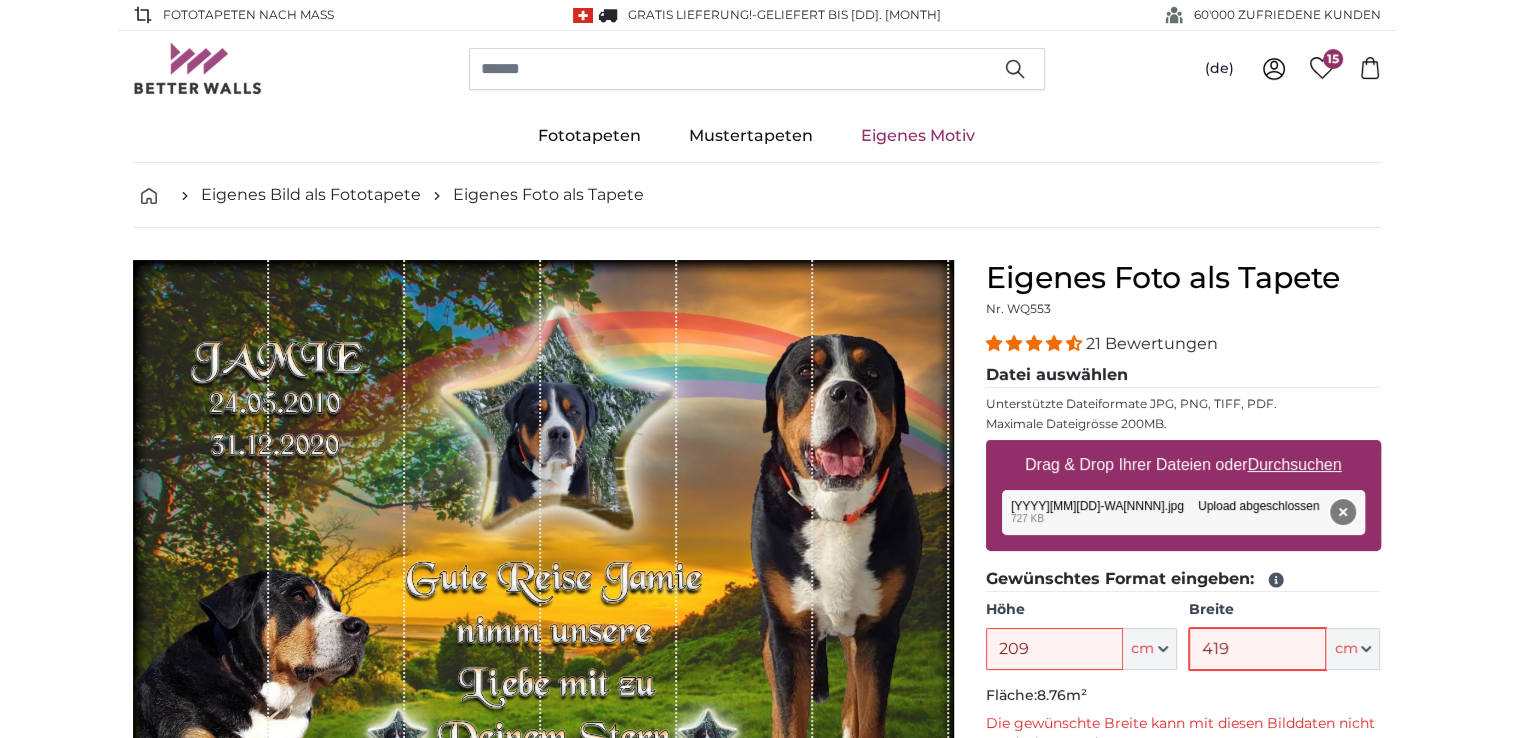 type on "419" 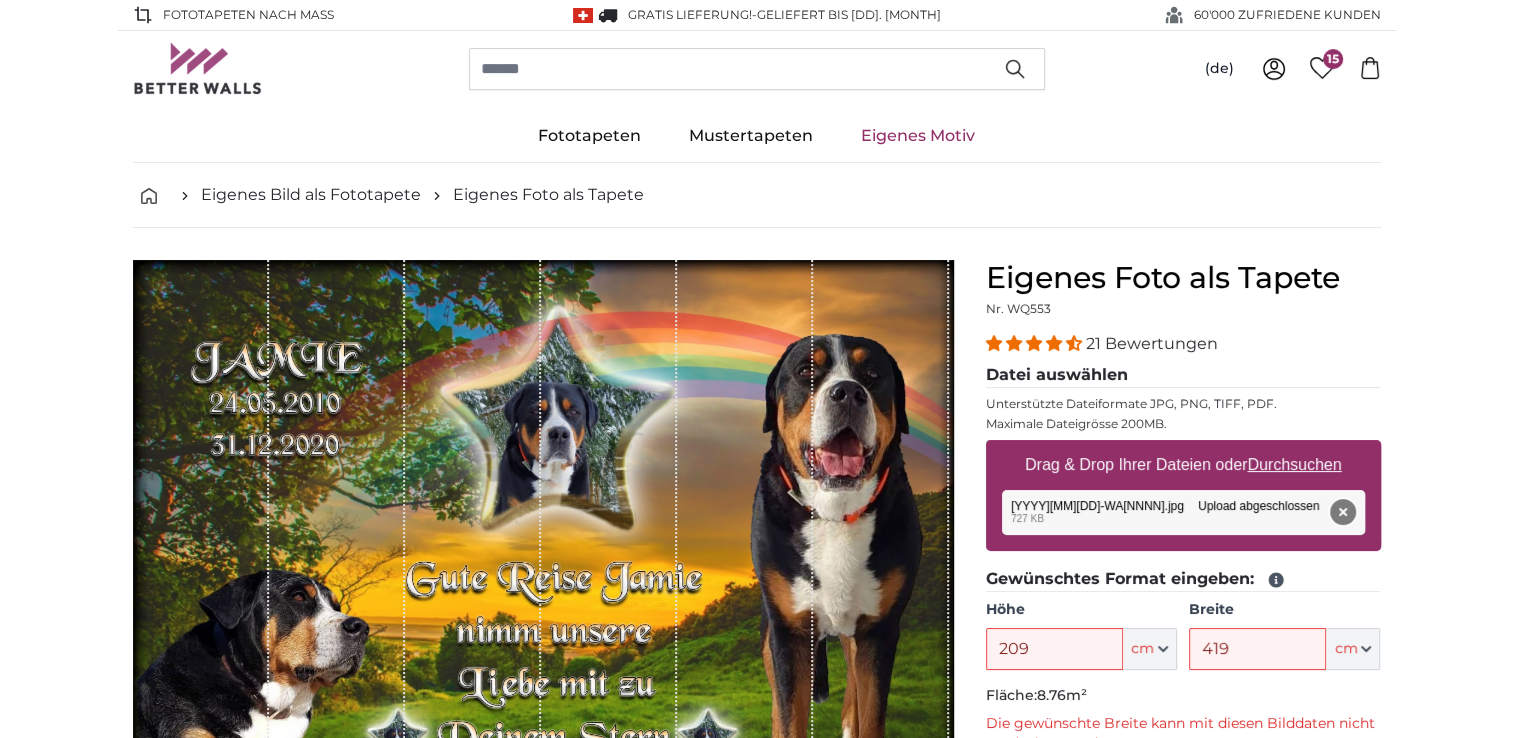 click on "Entfernen" at bounding box center [1342, 512] 